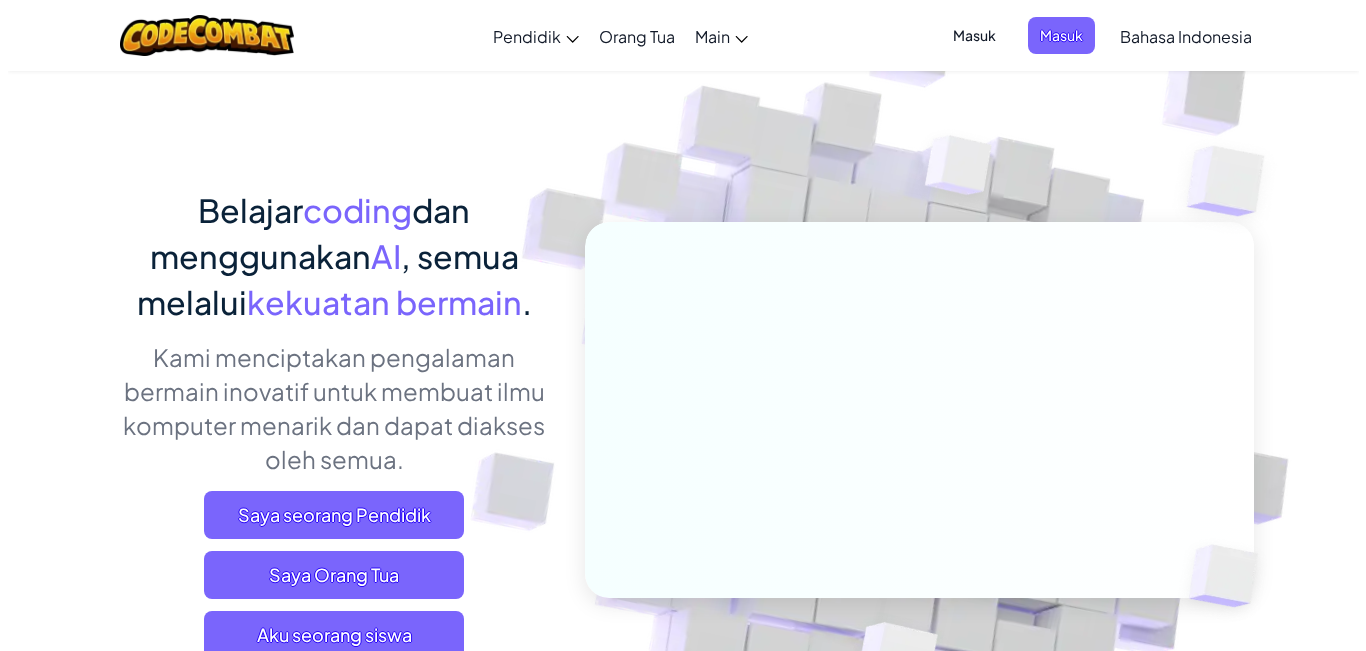 scroll, scrollTop: 100, scrollLeft: 0, axis: vertical 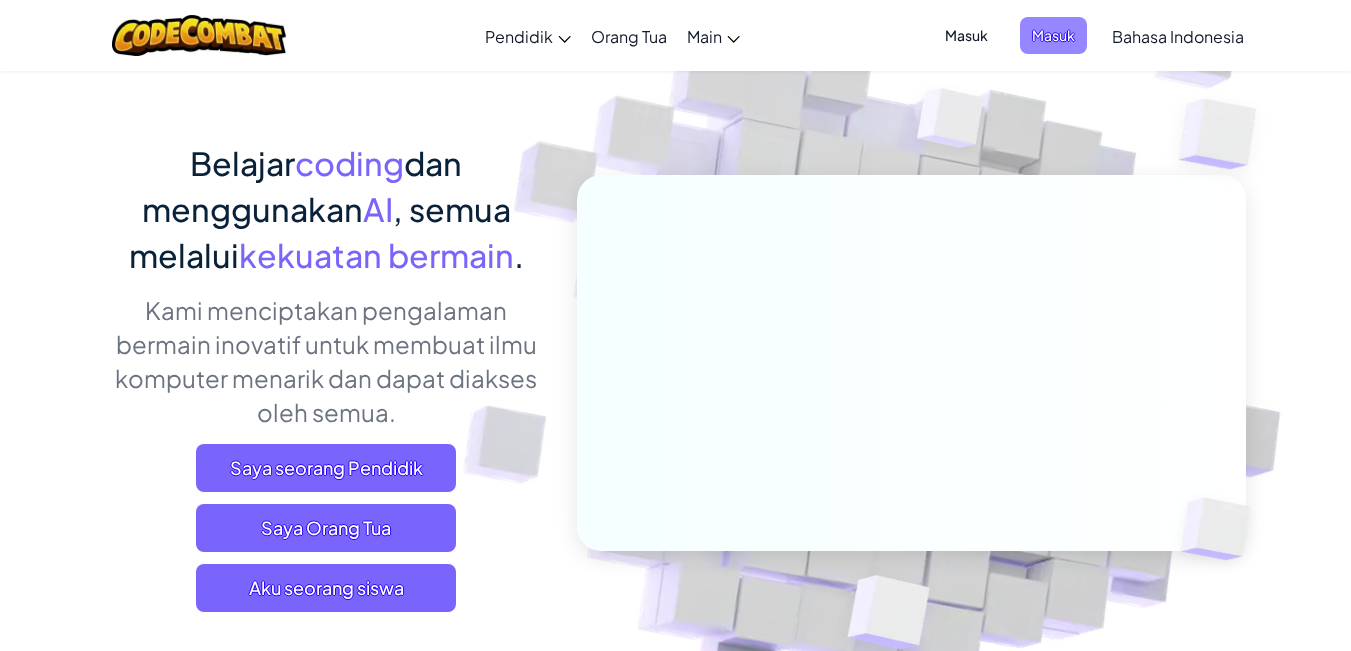 click on "Masuk" at bounding box center [1053, 35] 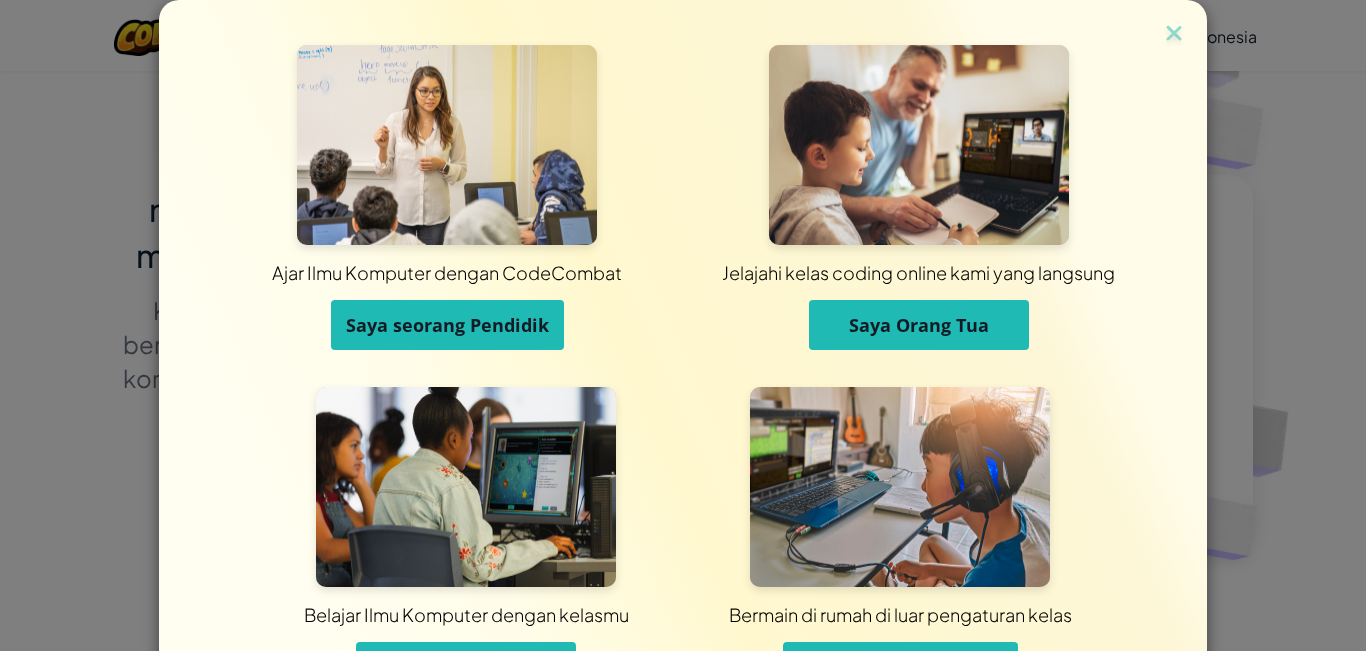 click on "Saya seorang Pendidik" at bounding box center [447, 325] 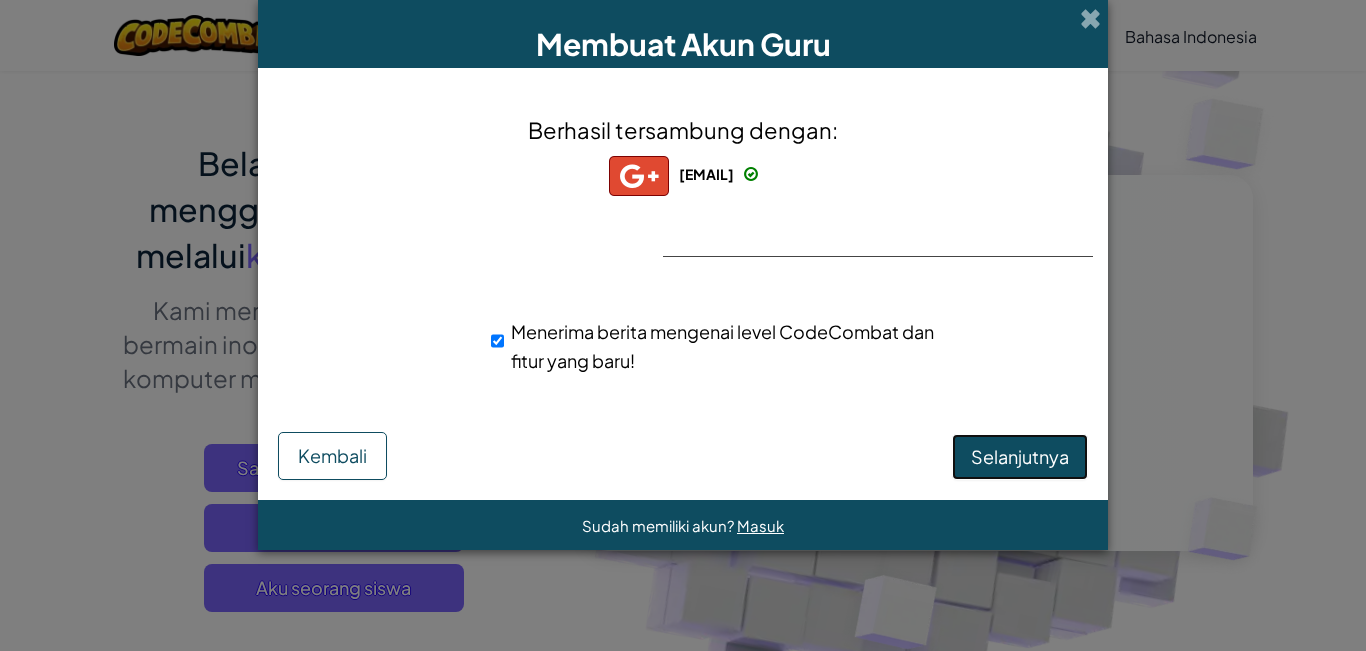 click on "Selanjutnya" at bounding box center [1020, 457] 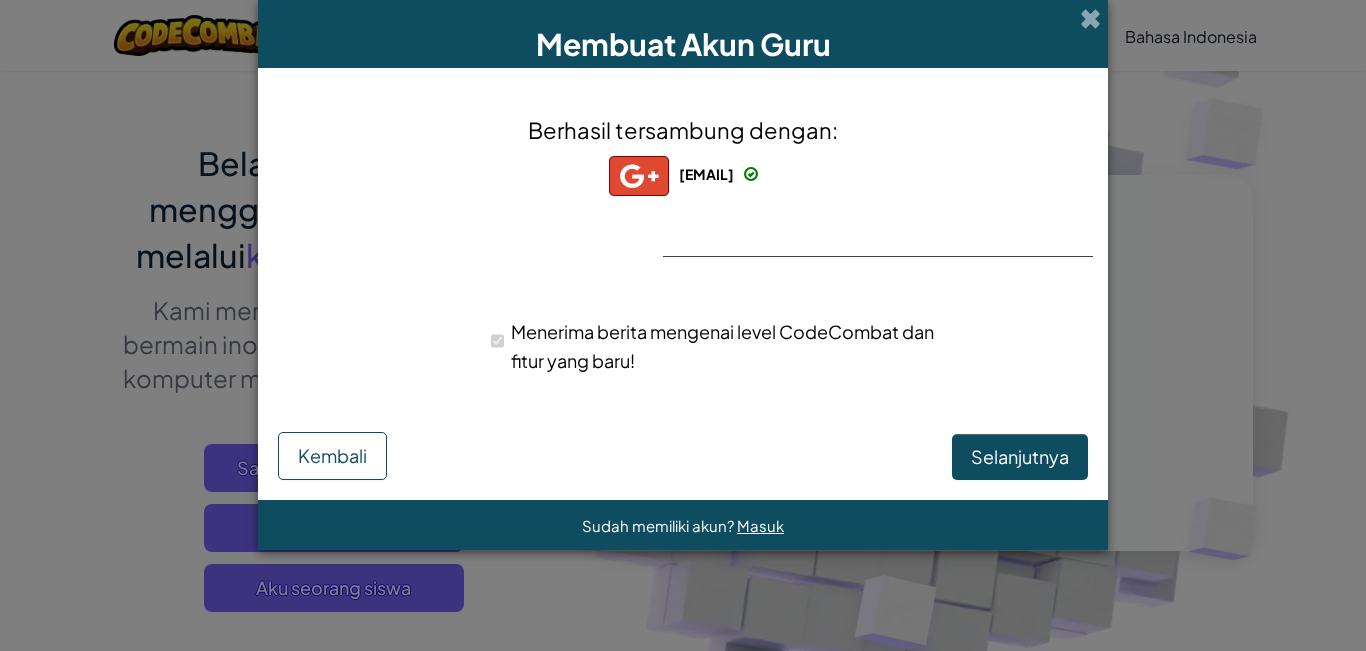 select on "Indonesia" 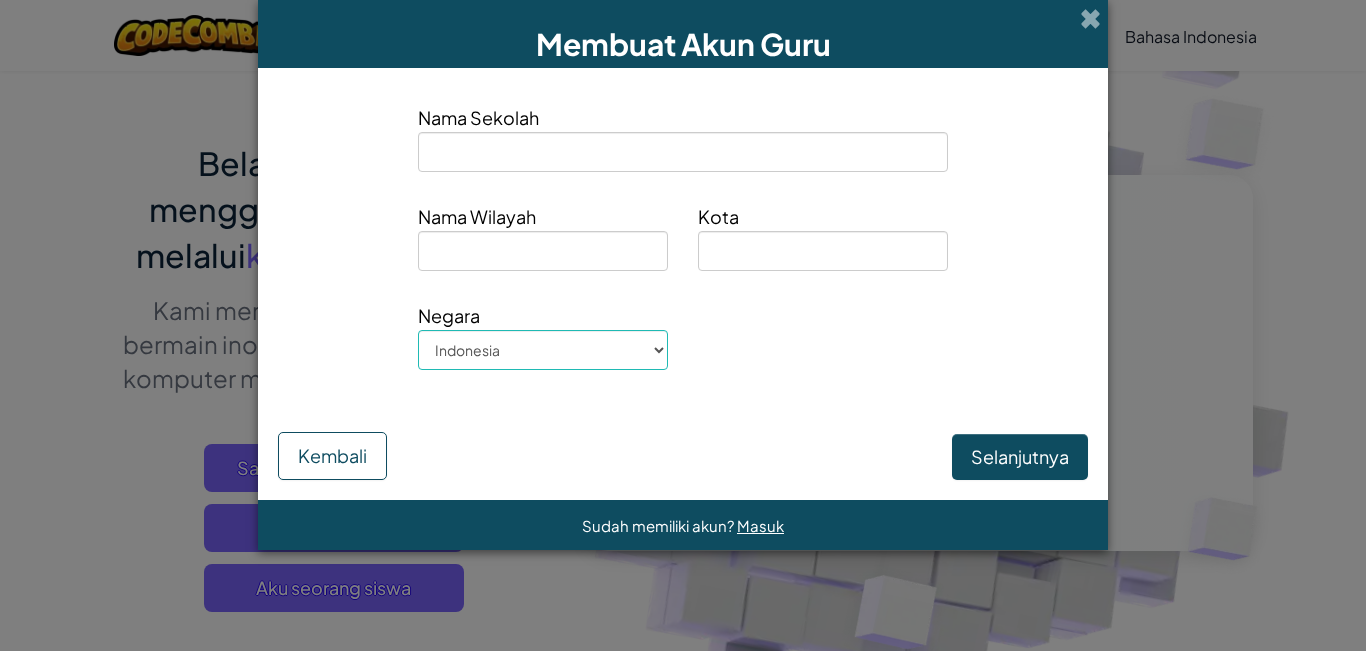 click at bounding box center (683, 152) 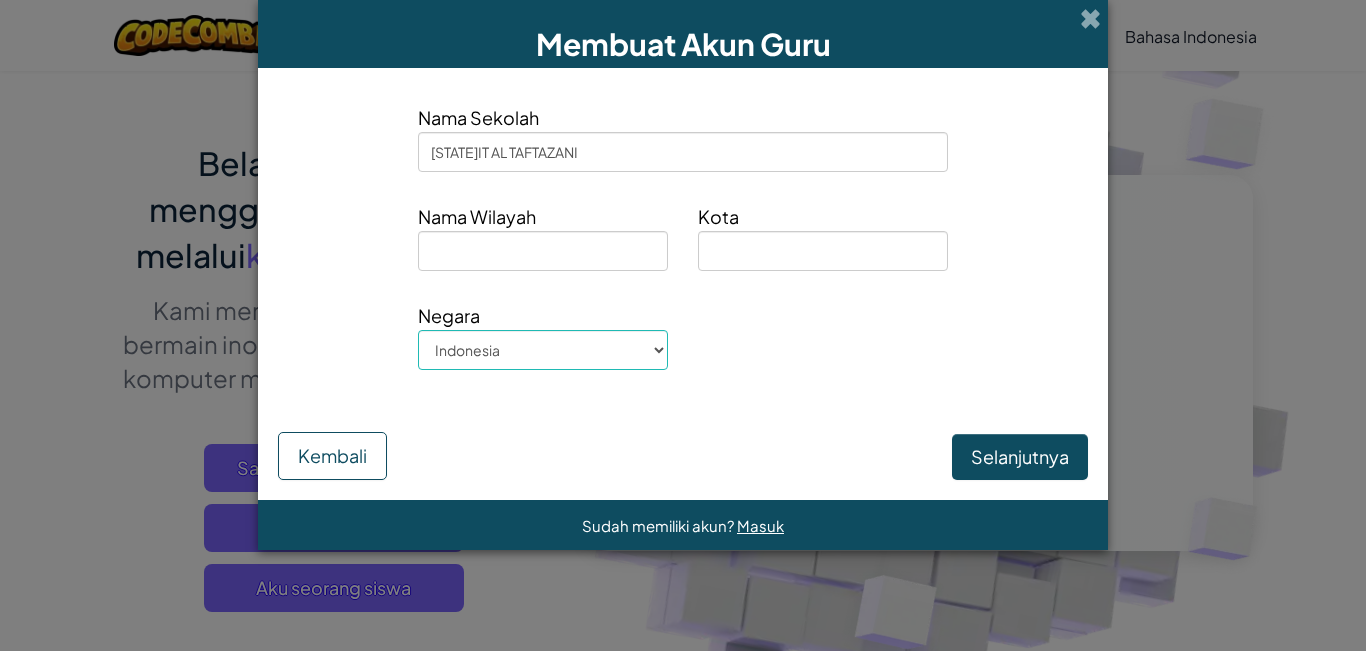 type on "SDIT AL TAFTAZANI" 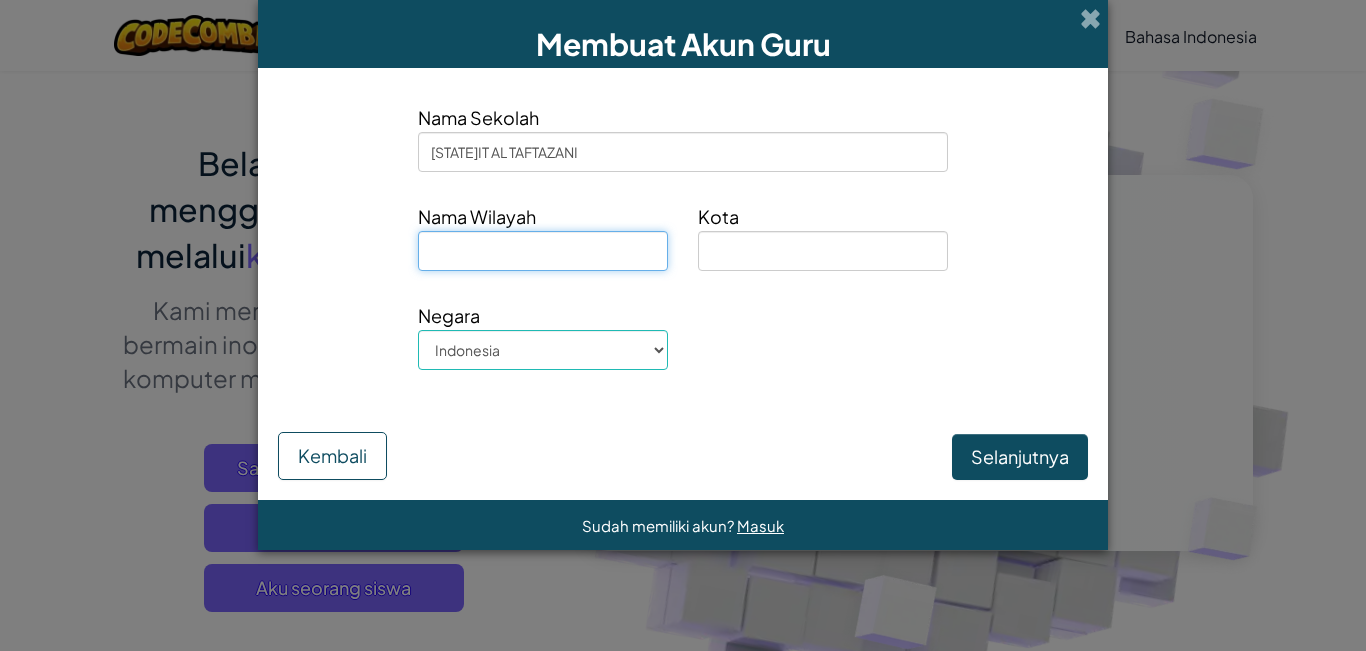 click at bounding box center (543, 251) 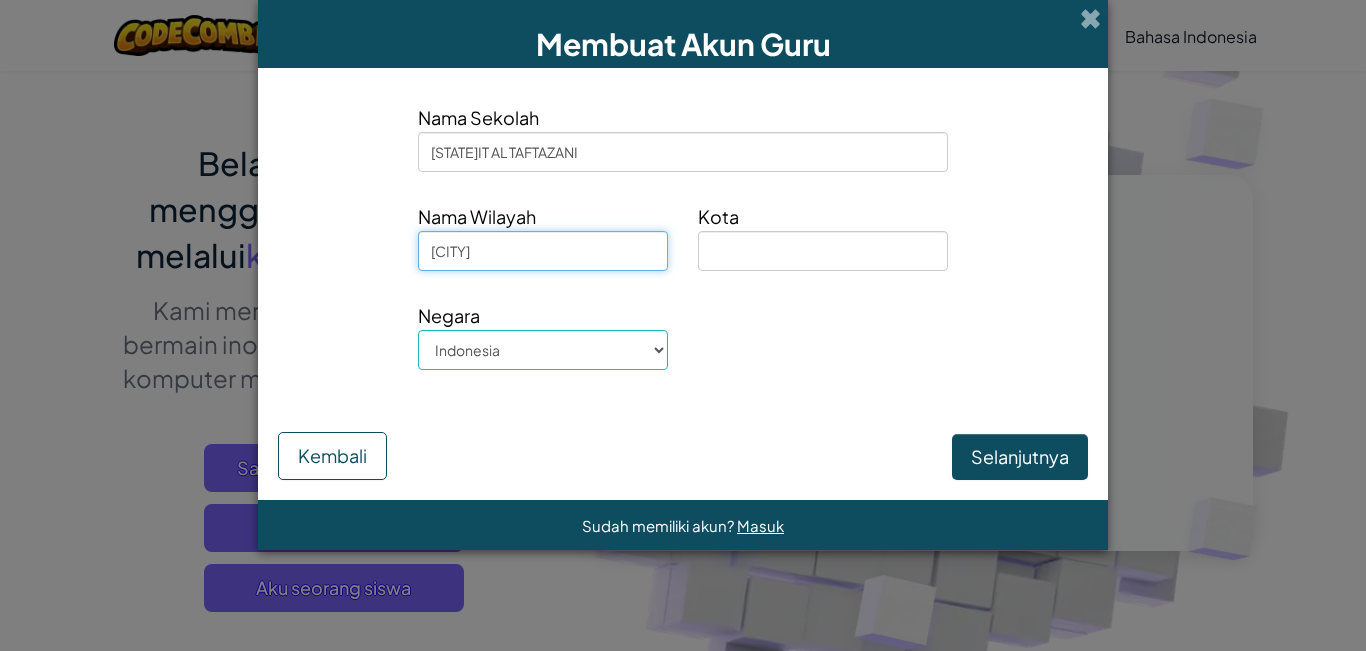 type on "KATAPANG" 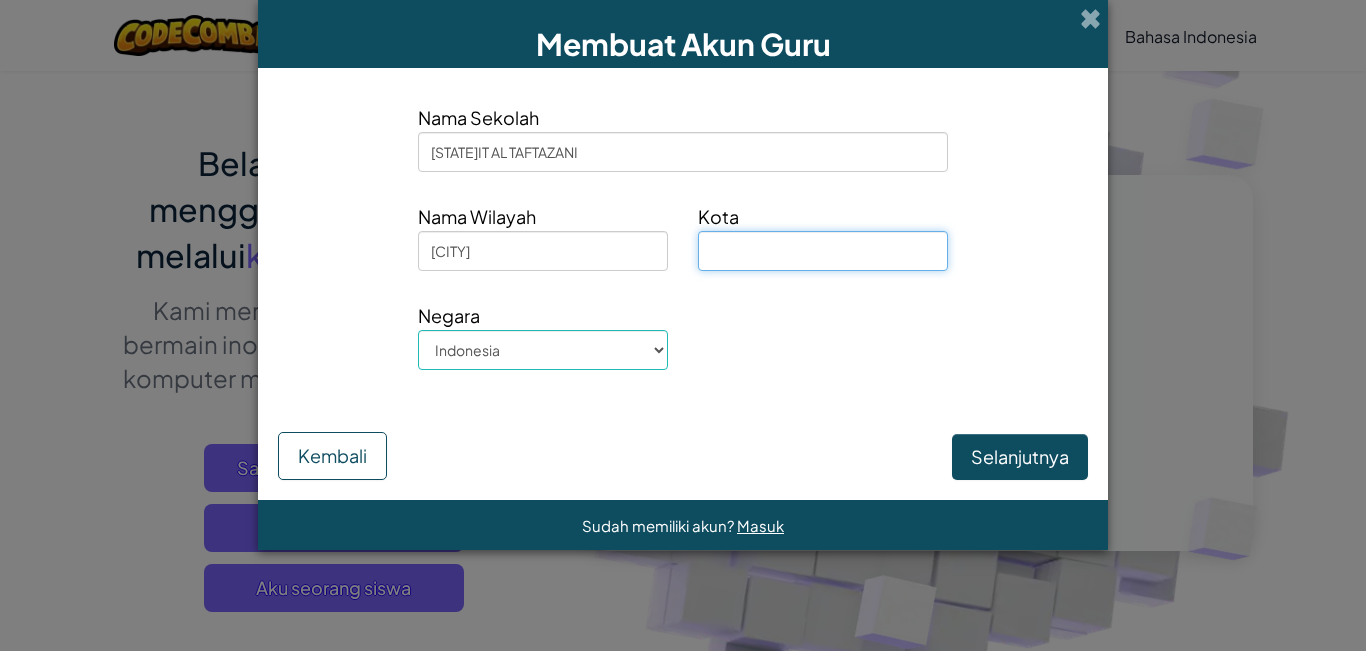 click at bounding box center [823, 251] 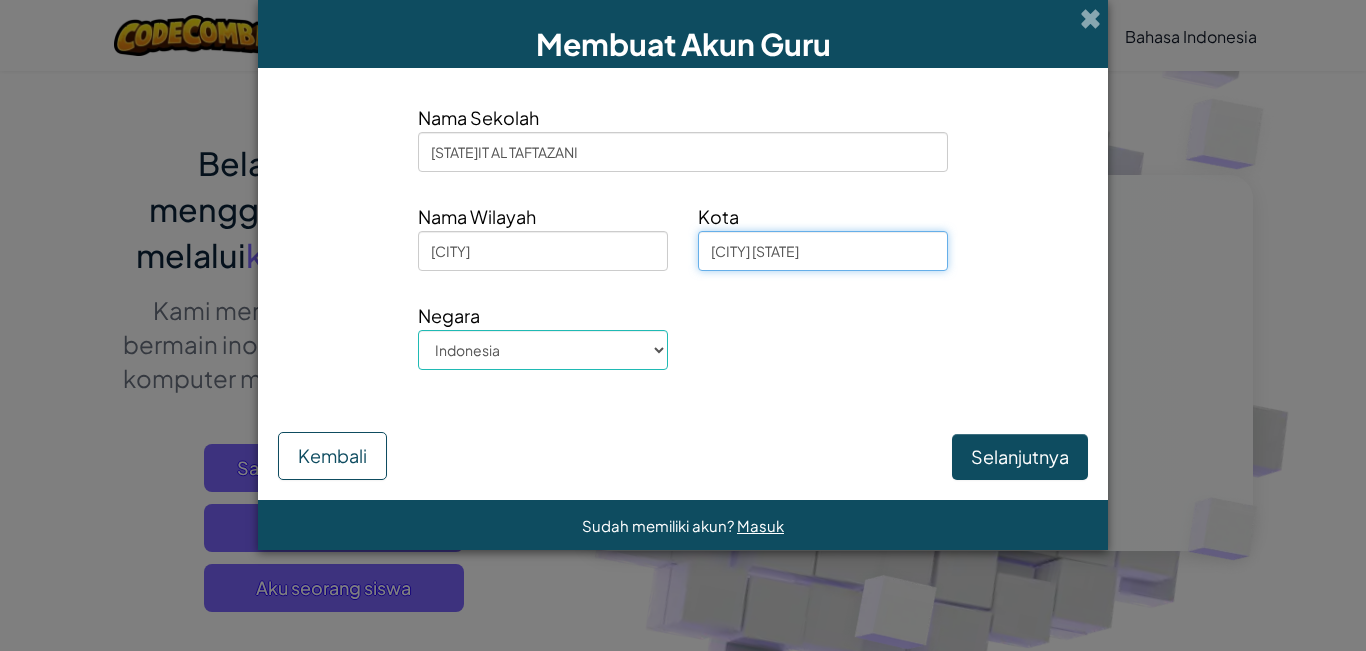 type on "KABUPATEN BANDUNG" 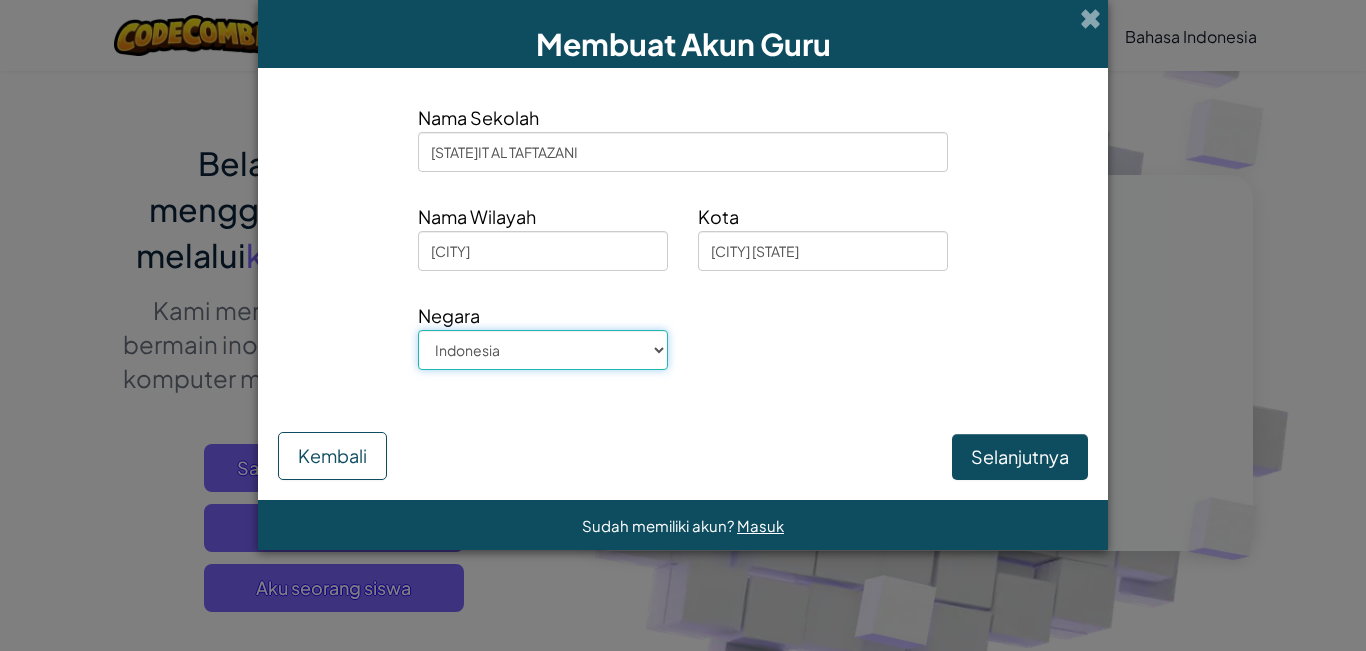 click on "Afghanistan Åland Islands Albania Algeria American Samoa Andorra Angola Anguilla Antarctica Antigua and Barbuda Argentina Armenia Aruba Australia Austria Azerbaijan Bahamas Bahrain Bangladesh Barbados Belarus Belgium Belize Benin Bermuda Bhutan Bolivia, Plurinational State of Bonaire, Sint Eustatius and Saba Bosnia and Herzegovina Botswana Bouvet Island Brazil British Indian Ocean Territory Brunei Darussalam Bulgaria Burkina Faso Burundi Cambodia Cameroon Canada Cape Verde Cayman Islands Central African Republic Chad Chile China Christmas Island Cocos (Keeling) Islands Colombia Comoros Congo Congo, the Democratic Republic of the Cook Islands Costa Rica Côte d'Ivoire Croatia Cuba Curaçao Cyprus Czech Republic Denmark Djibouti Dominica Dominican Republic Ecuador Egypt El Salvador Equatorial Guinea Eritrea Estonia Ethiopia Falkland Islands (Malvinas) Faroe Islands Fiji Finland France French Guiana French Polynesia French Southern Territories Gabon Gambia Georgia Germany Ghana Gibraltar Greece Greenland Guam" at bounding box center (543, 350) 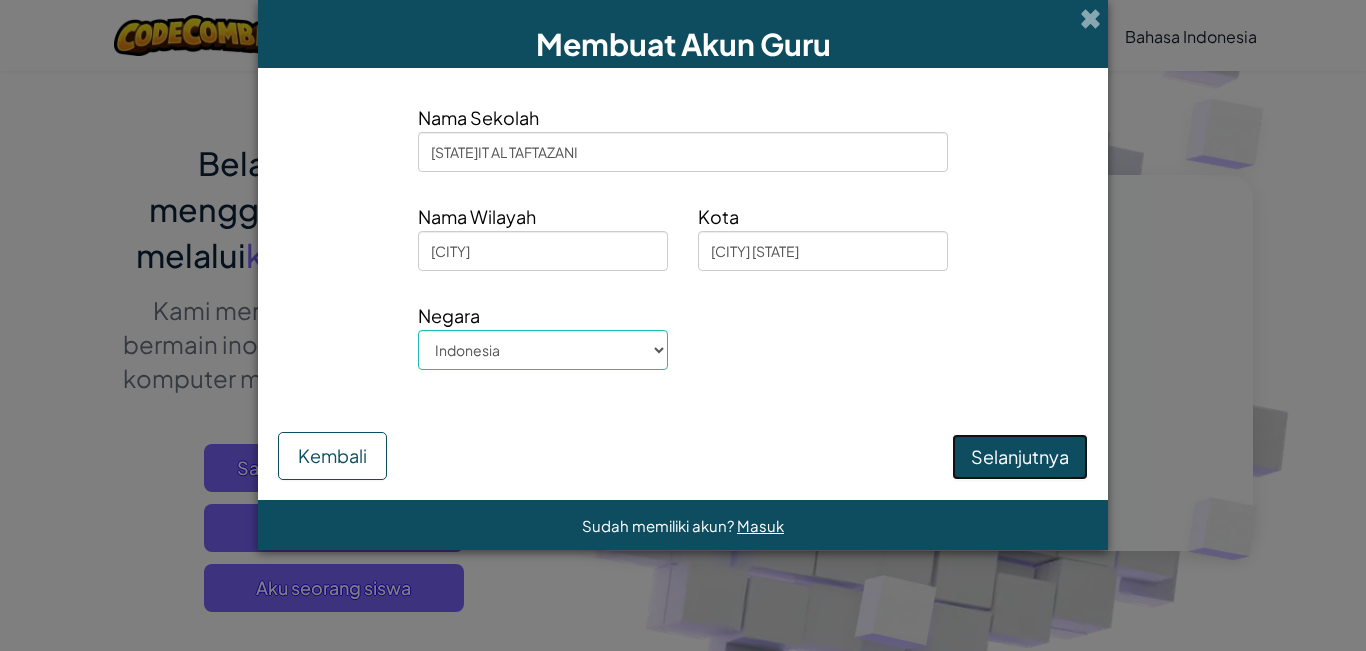 click on "Selanjutnya" at bounding box center (1020, 457) 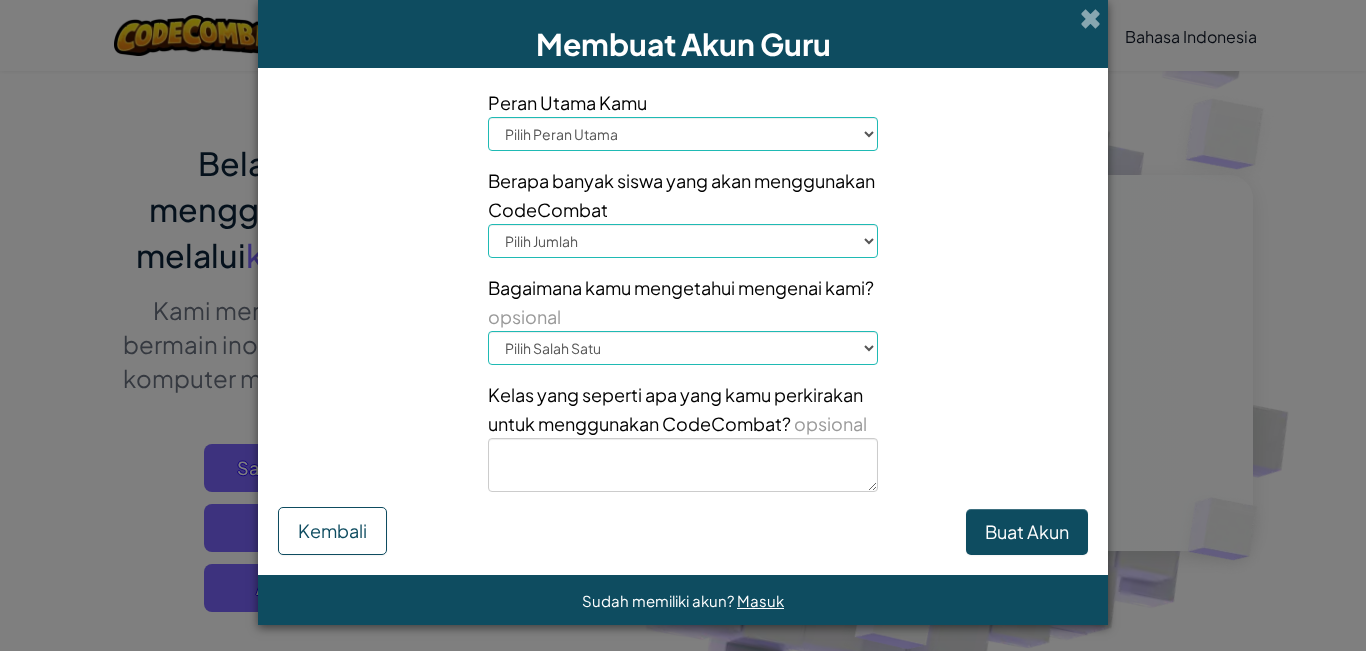click on "Pilih Peran Utama Kepala Sekolah Orang Tua Koordinator Teknologi Guru Spesialis Kurikulum/Penasihat Pengawas" at bounding box center (683, 134) 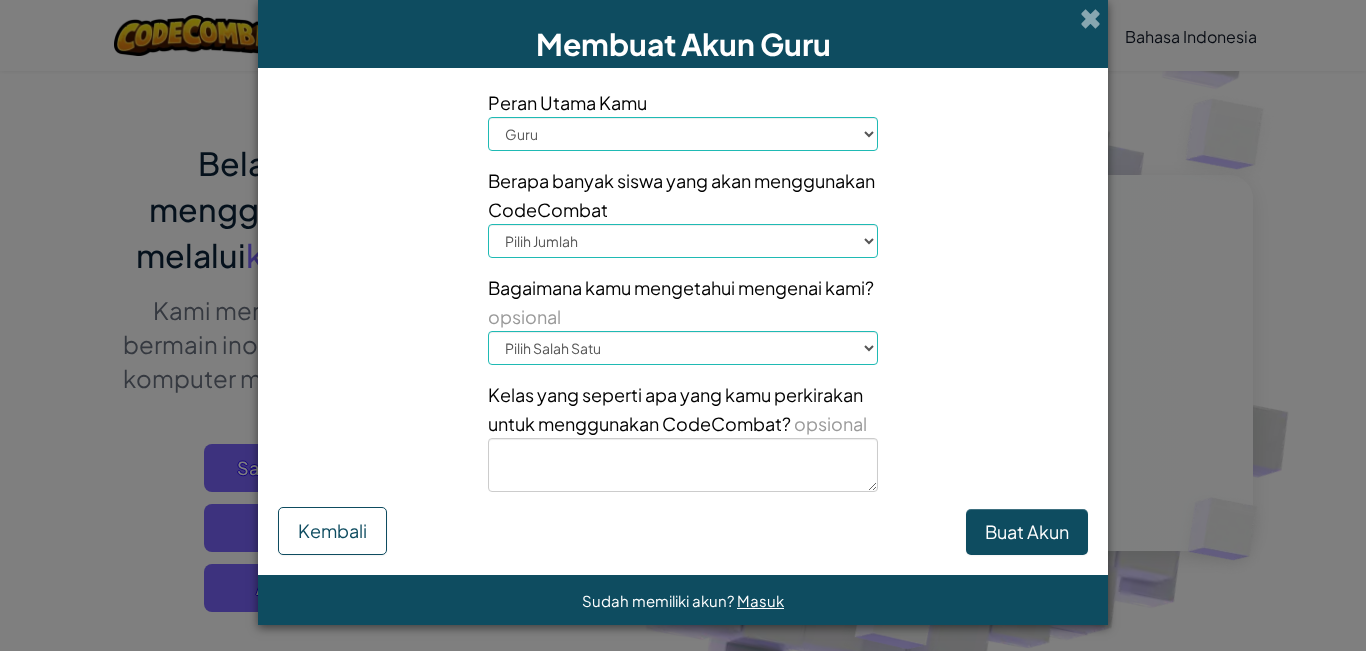 click on "Pilih Peran Utama Kepala Sekolah Orang Tua Koordinator Teknologi Guru Spesialis Kurikulum/Penasihat Pengawas" at bounding box center [683, 134] 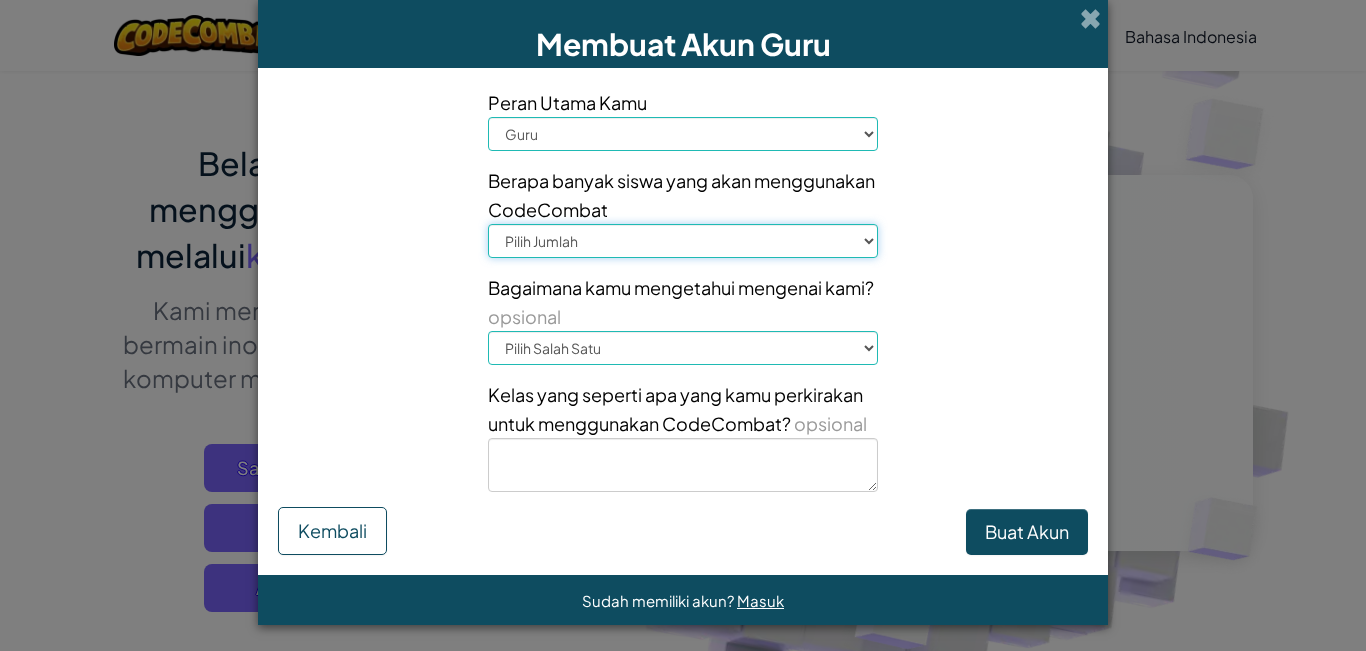 click on "Pilih Jumlah 1-10 11-50 51-100 101-200 201-500 501-1000 1000+" at bounding box center (683, 241) 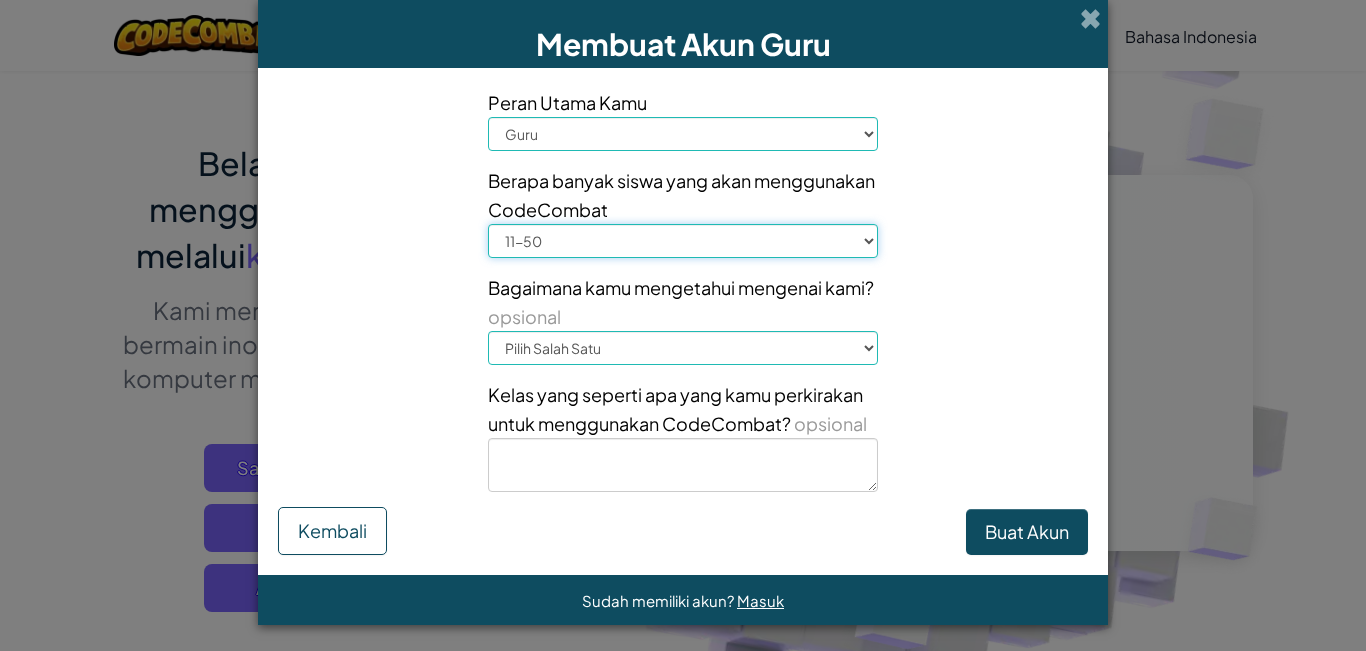 click on "Pilih Jumlah 1-10 11-50 51-100 101-200 201-500 501-1000 1000+" at bounding box center (683, 241) 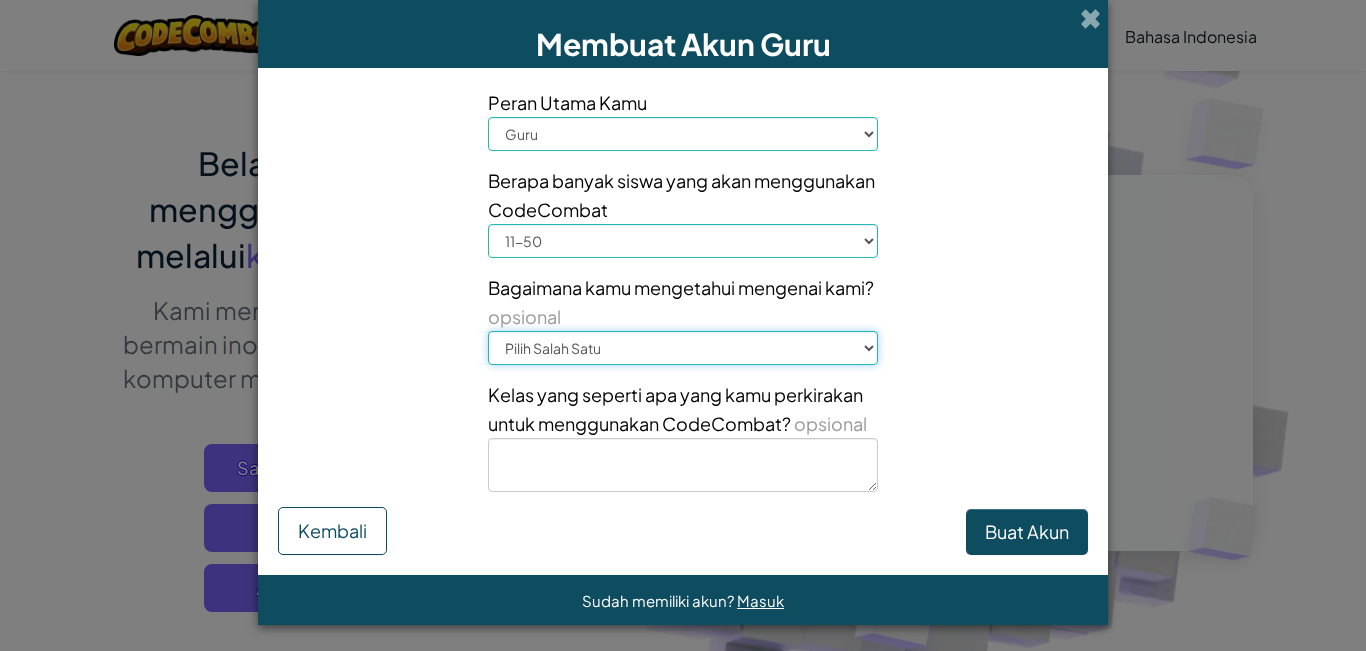 click on "Pilih Salah Satu Konferensi (misalnya ISTE) Code.org/Hour of Code Guru Administrator Siswa Pelatihan profesional/workshops Google Lainnya" at bounding box center (683, 348) 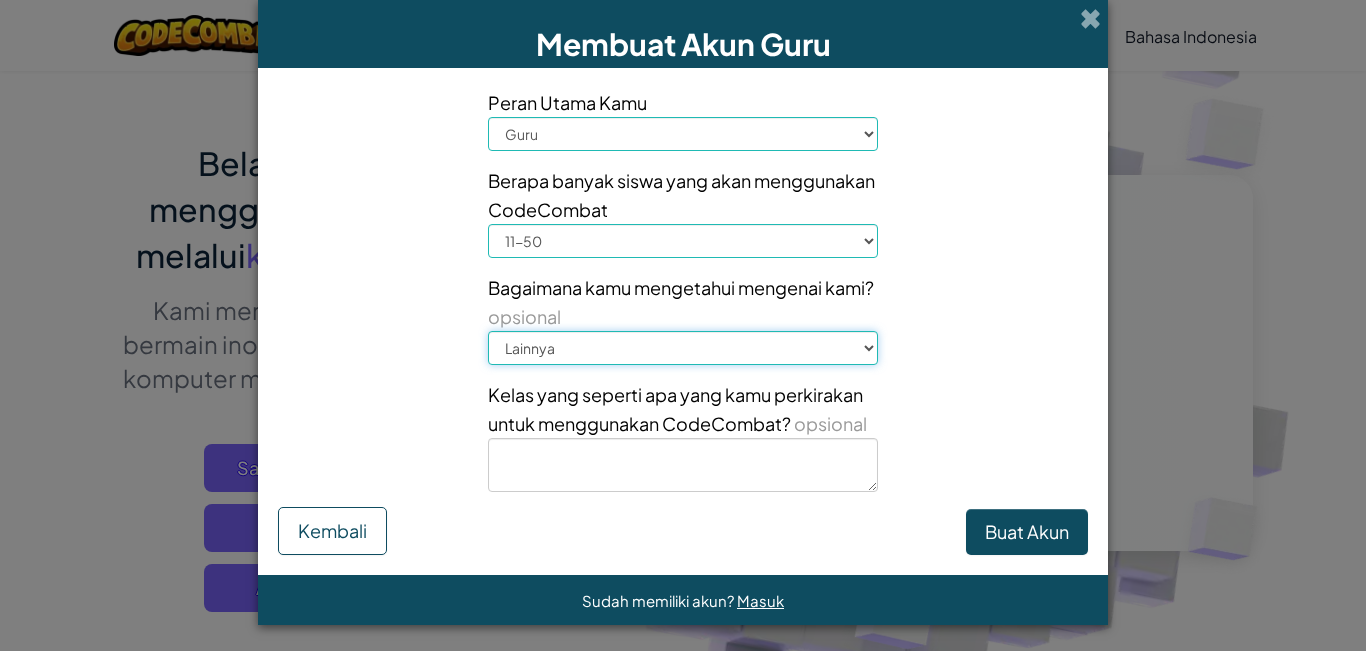 click on "Pilih Salah Satu Konferensi (misalnya ISTE) Code.org/Hour of Code Guru Administrator Siswa Pelatihan profesional/workshops Google Lainnya" at bounding box center [683, 348] 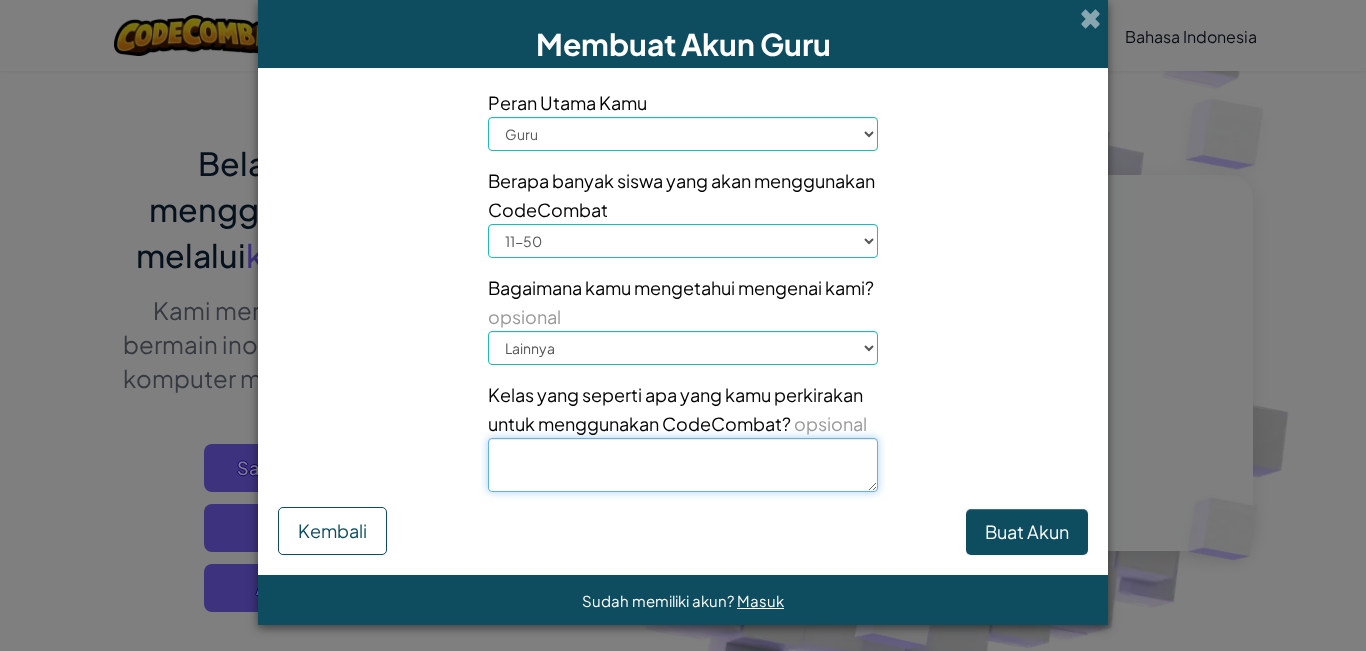 click at bounding box center (683, 465) 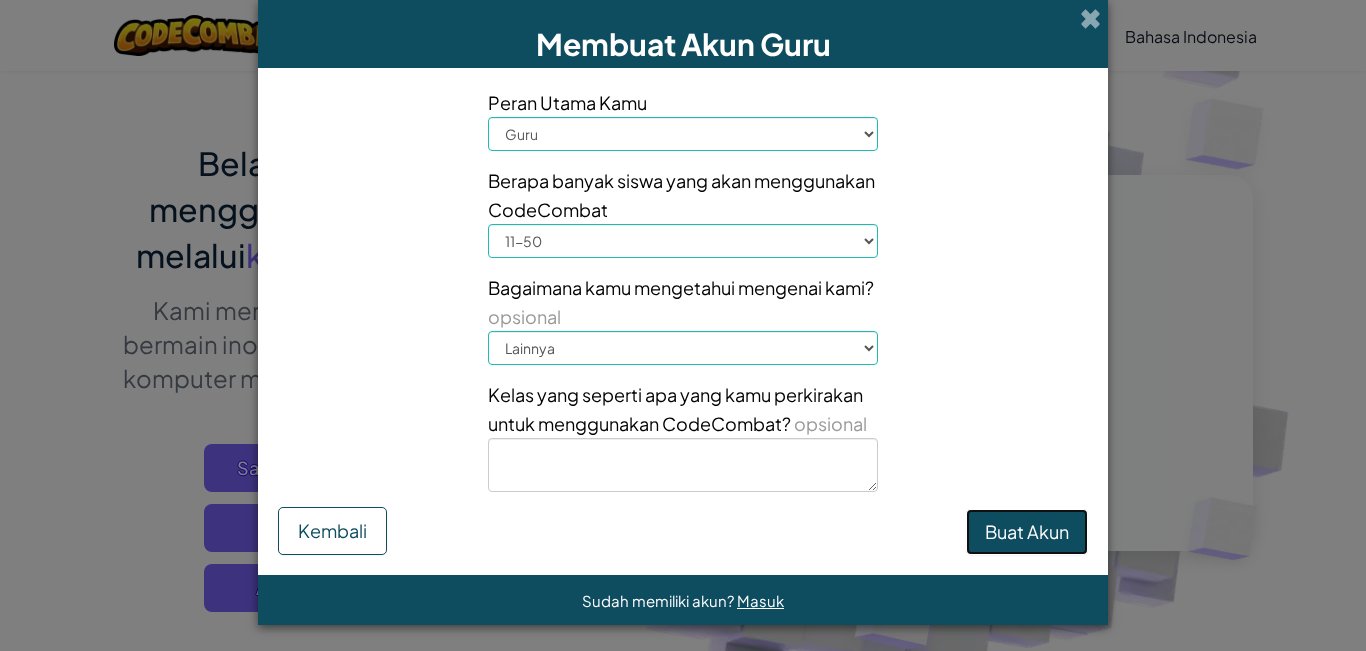 click on "Buat Akun" at bounding box center (1027, 532) 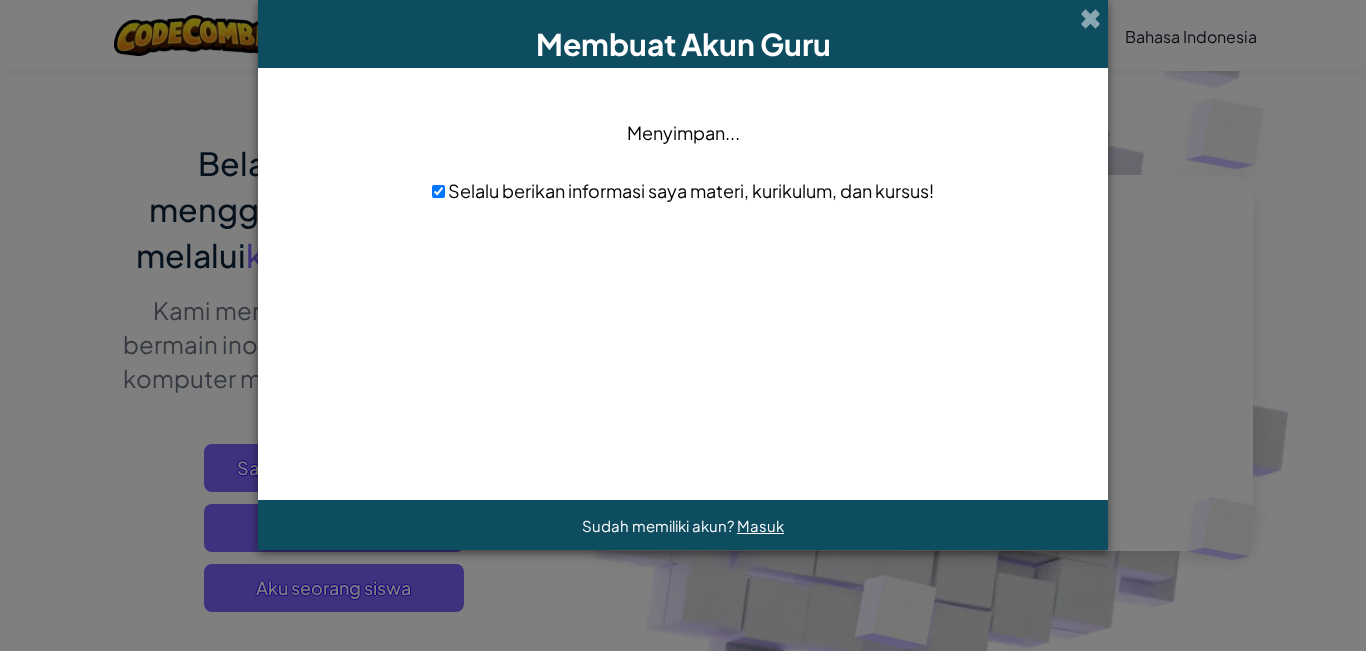 scroll, scrollTop: 0, scrollLeft: 0, axis: both 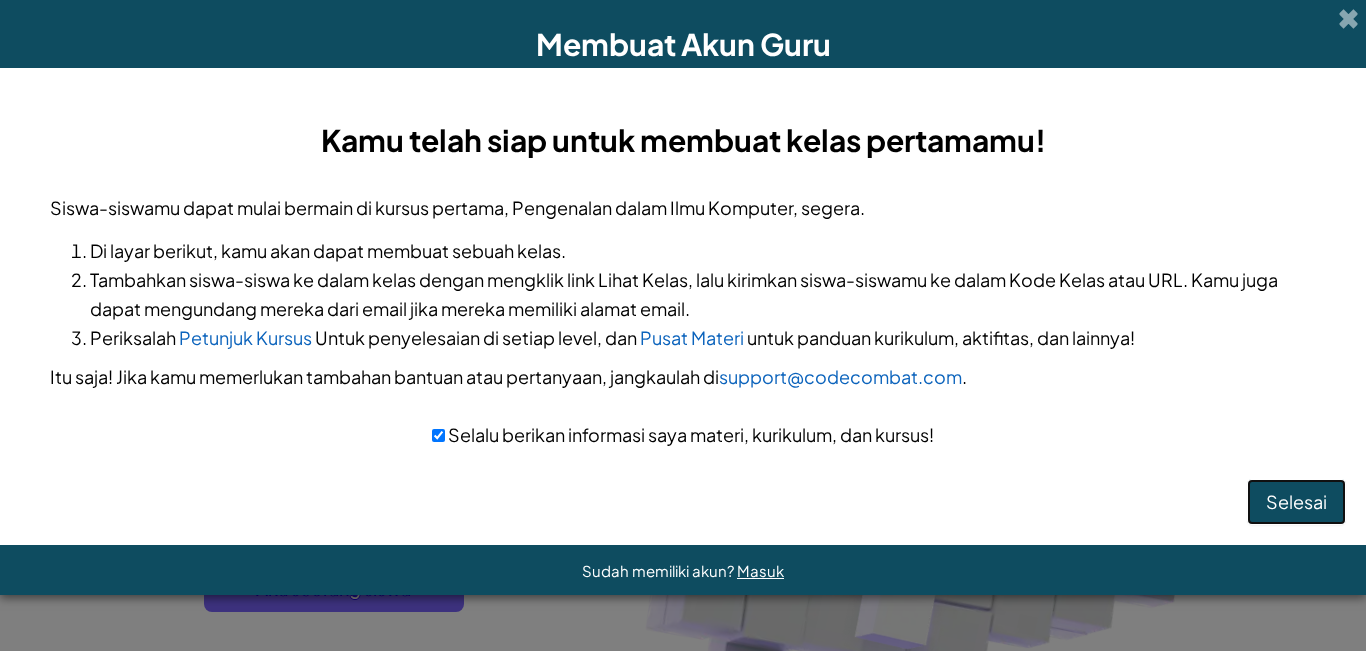 click on "Selesai" at bounding box center [1296, 502] 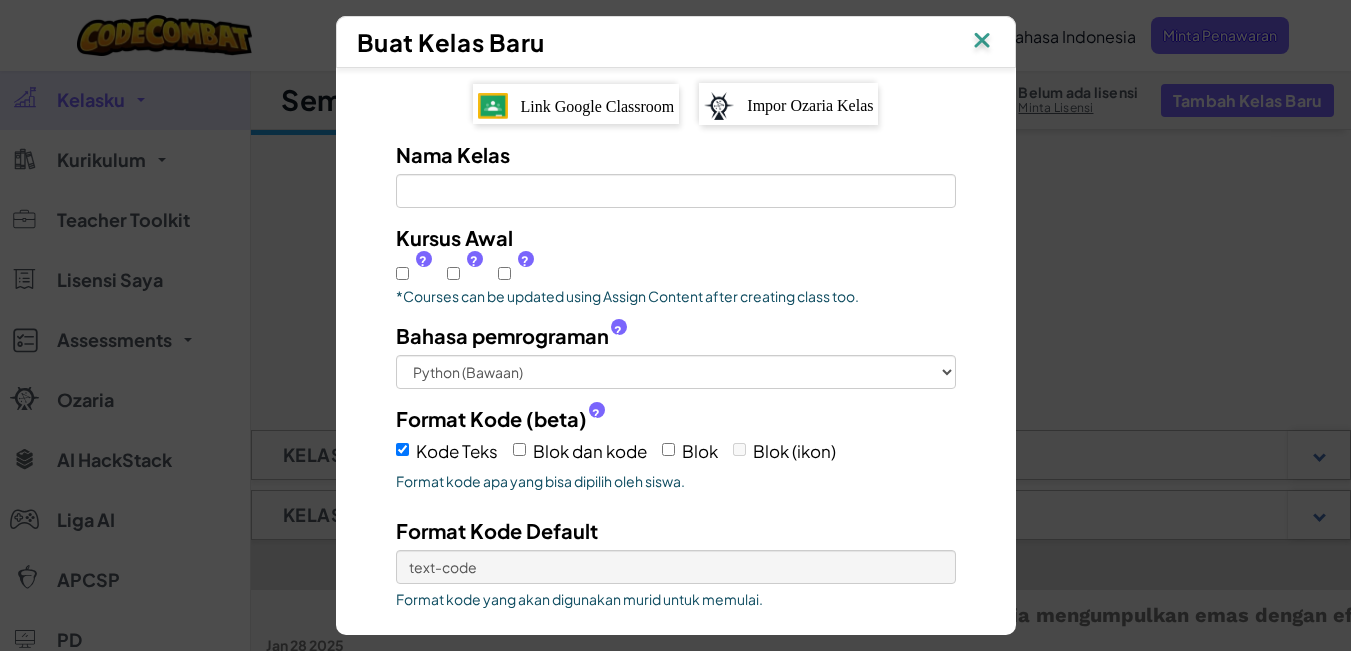 scroll, scrollTop: 0, scrollLeft: 0, axis: both 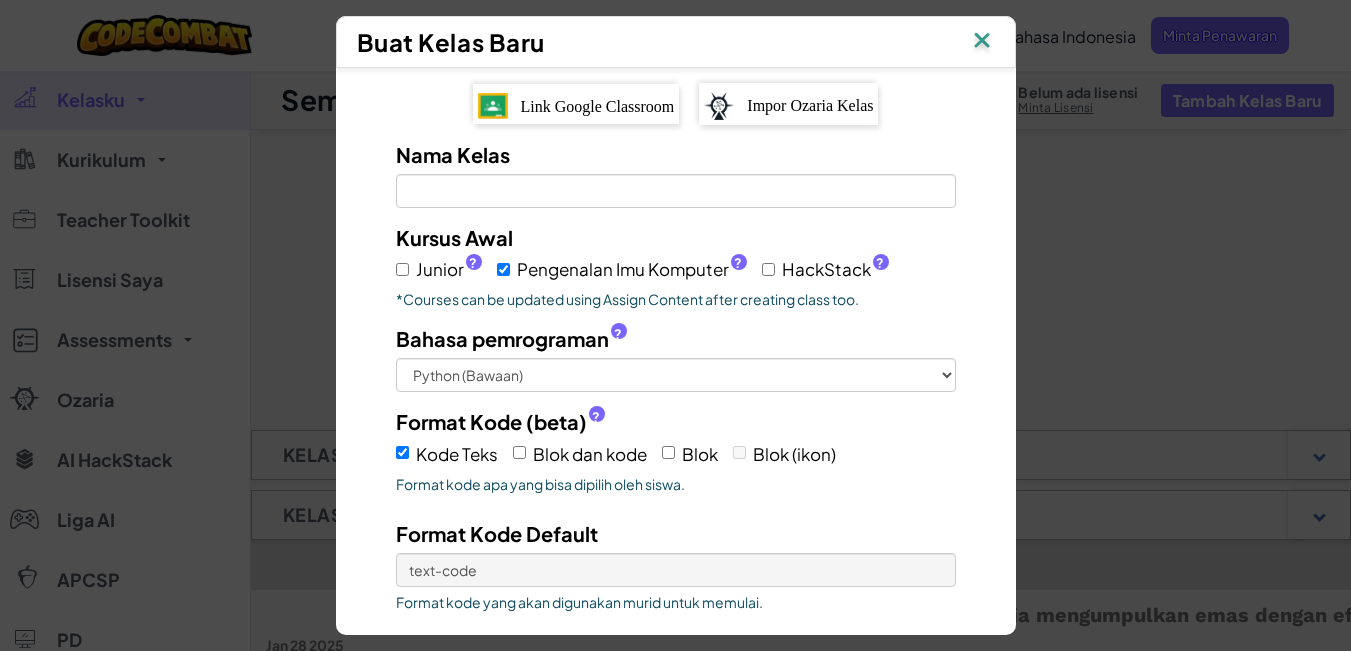 click at bounding box center [982, 42] 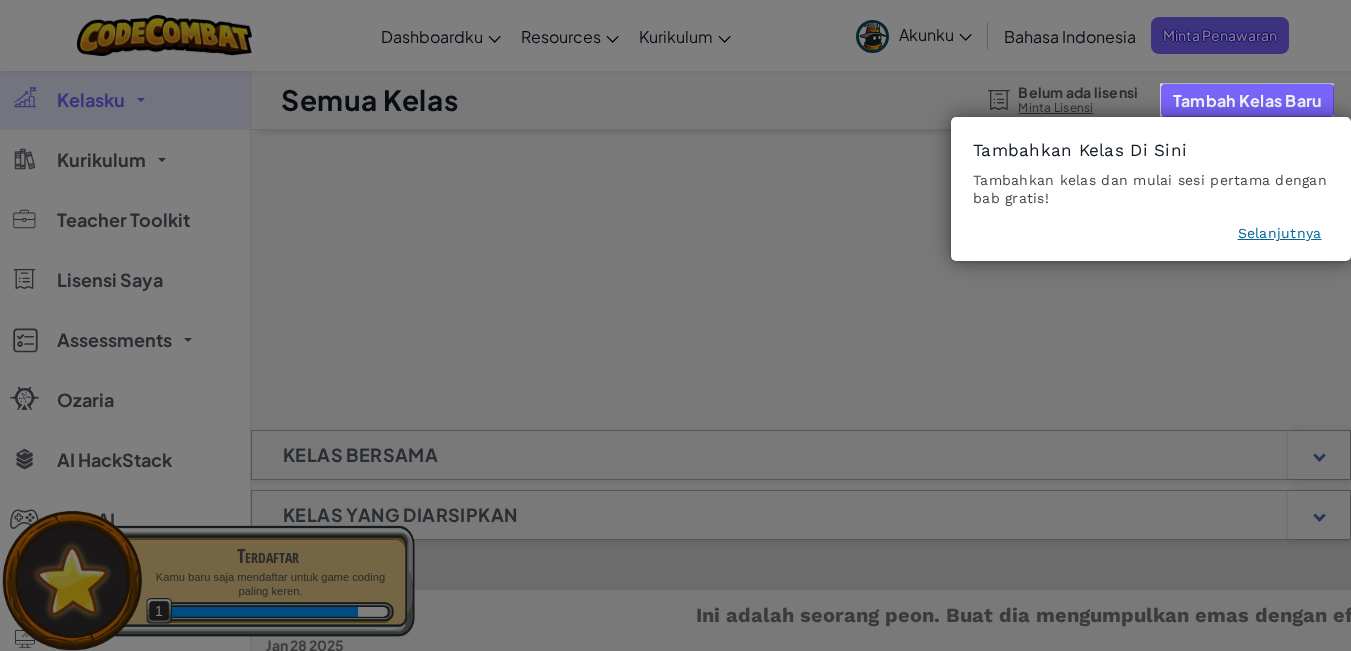 click 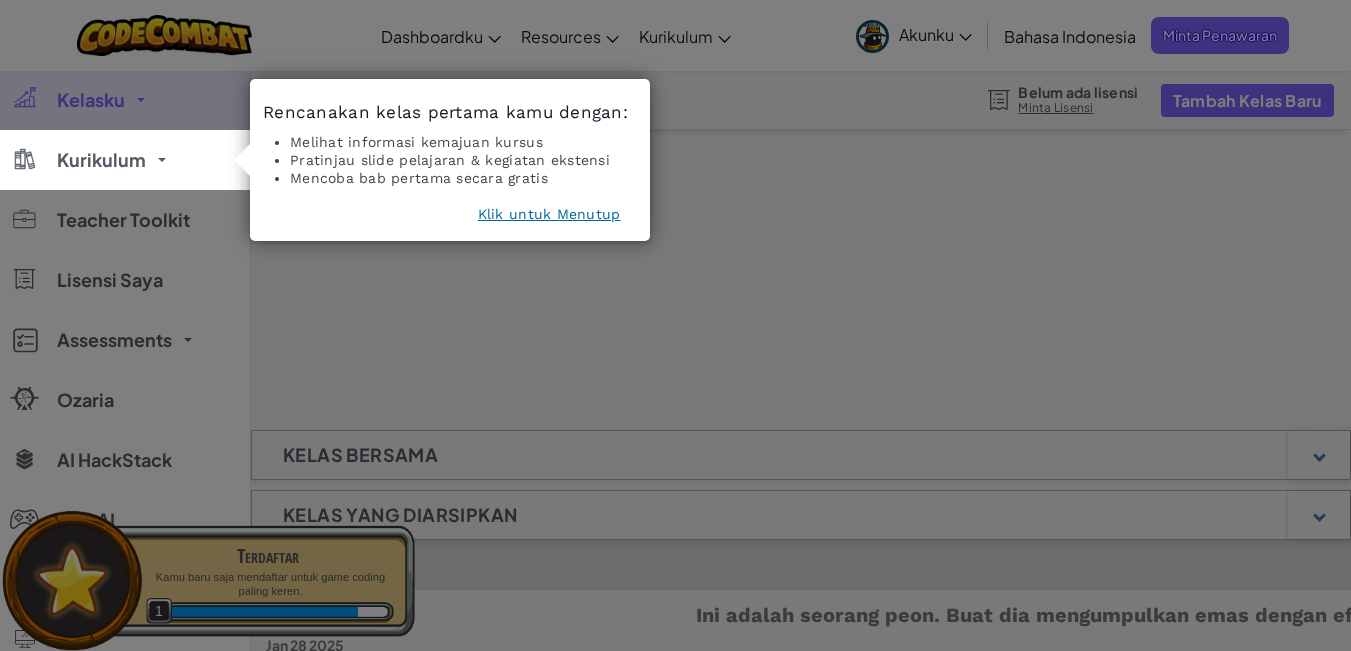 click on "Klik untuk Menutup" at bounding box center [549, 214] 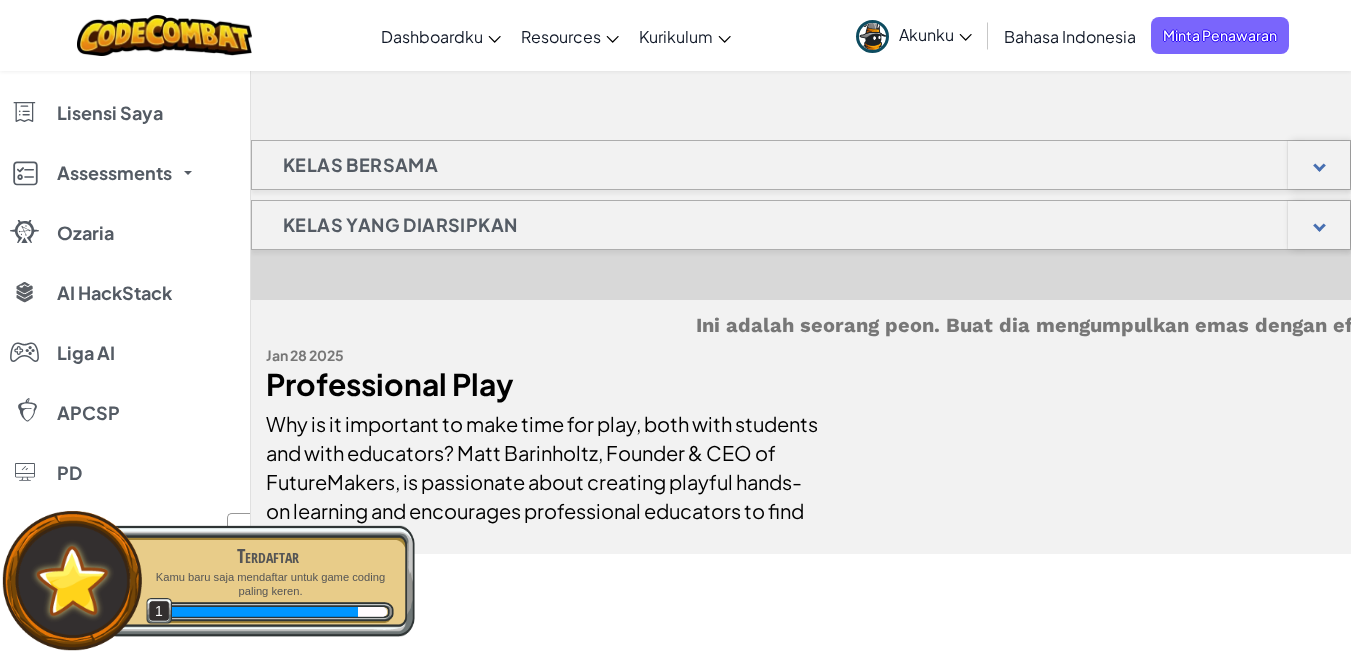 scroll, scrollTop: 300, scrollLeft: 0, axis: vertical 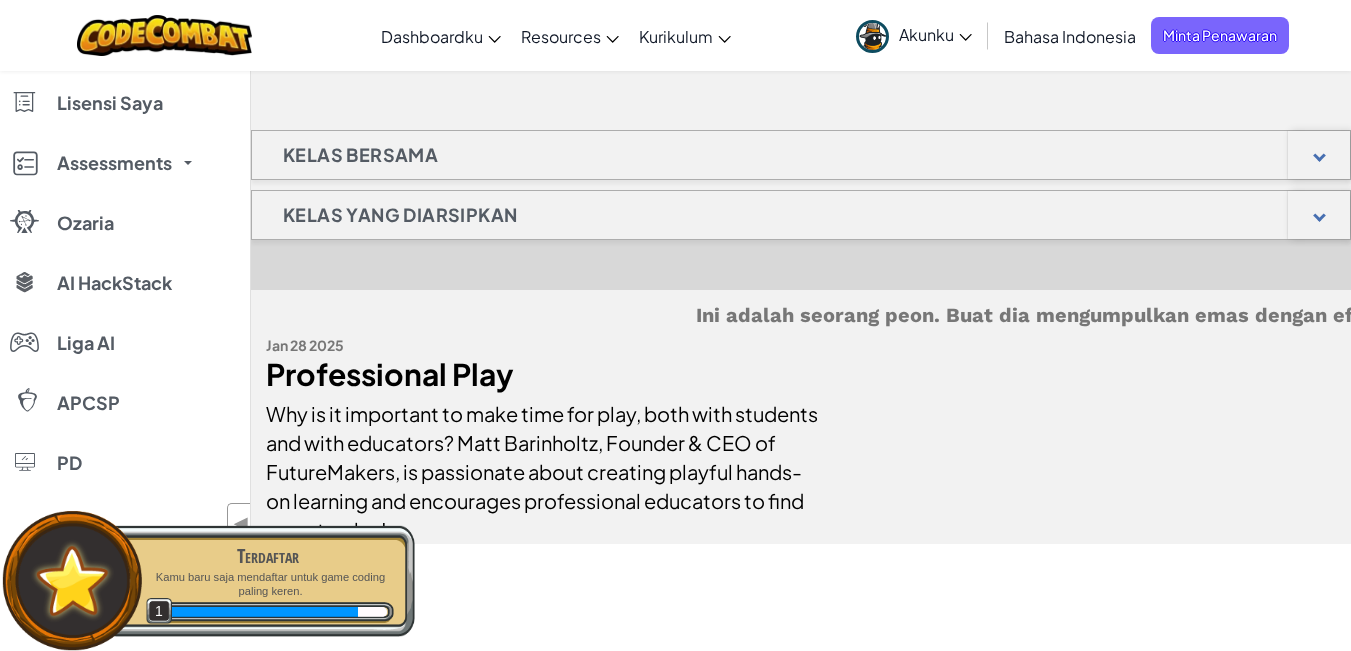 click on "Terdaftar Kamu baru saja mendaftar untuk game coding paling keren. 1" at bounding box center [257, 581] 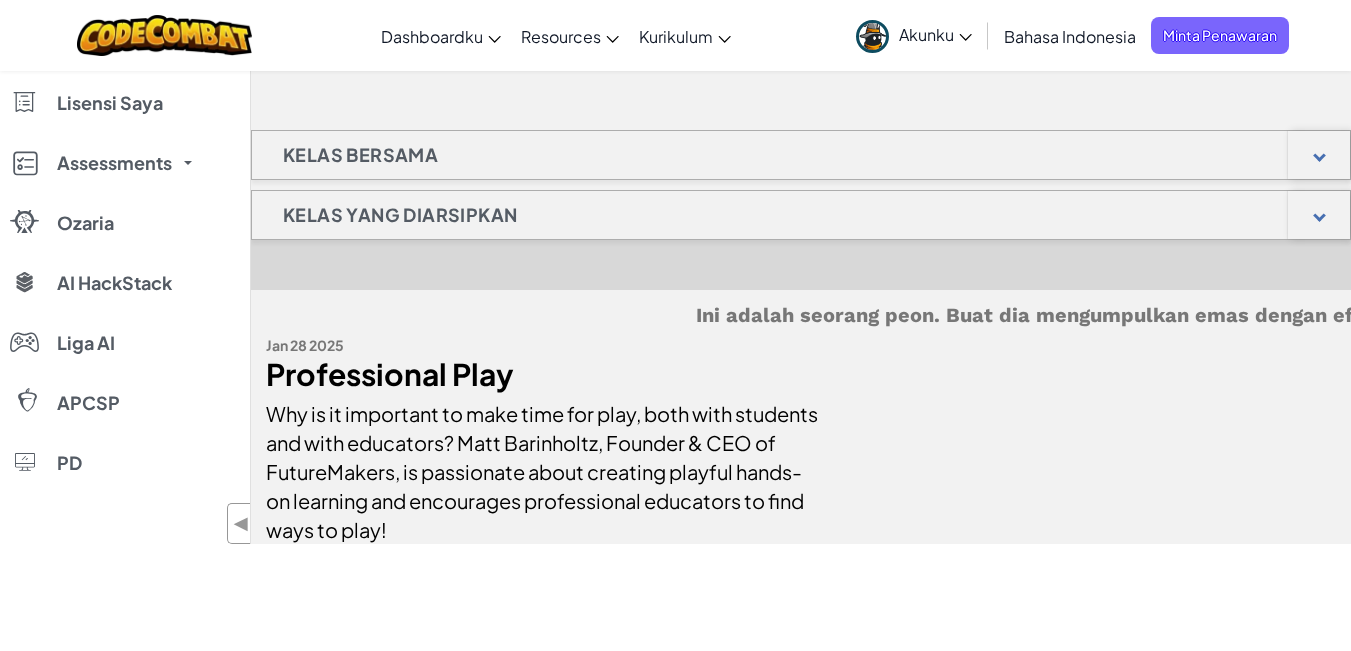 scroll, scrollTop: 0, scrollLeft: 0, axis: both 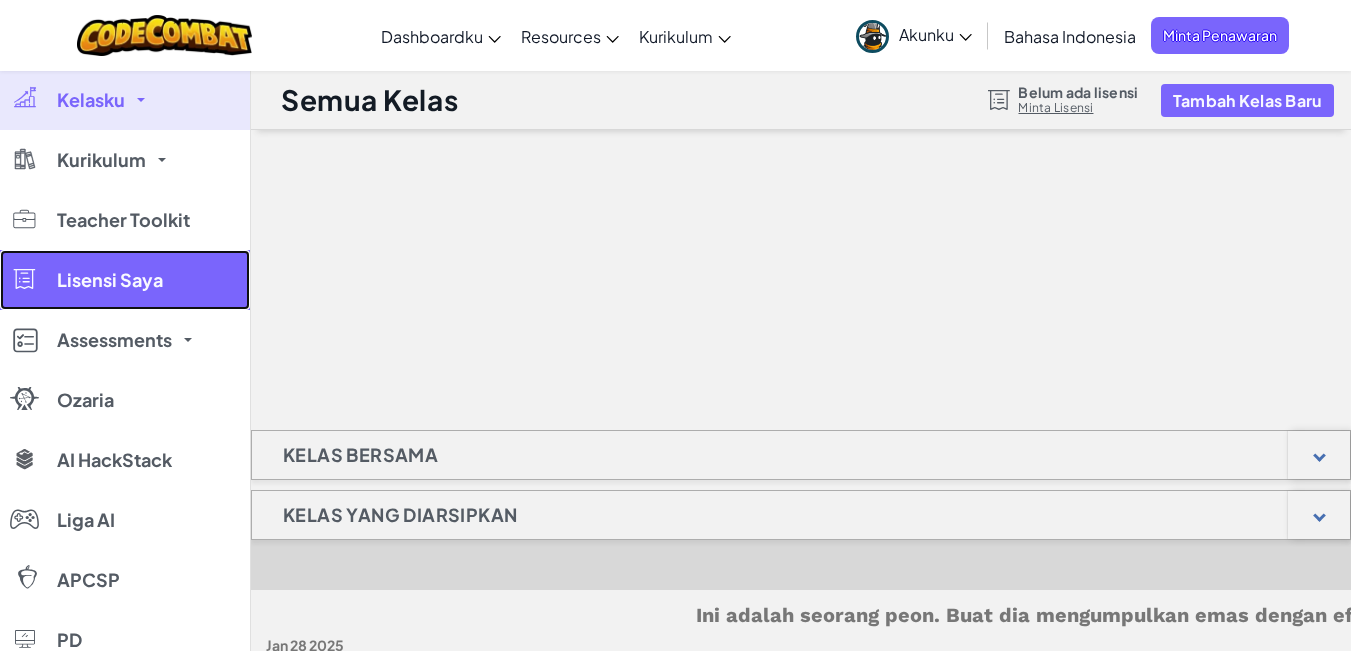click on "Lisensi Saya" at bounding box center [110, 280] 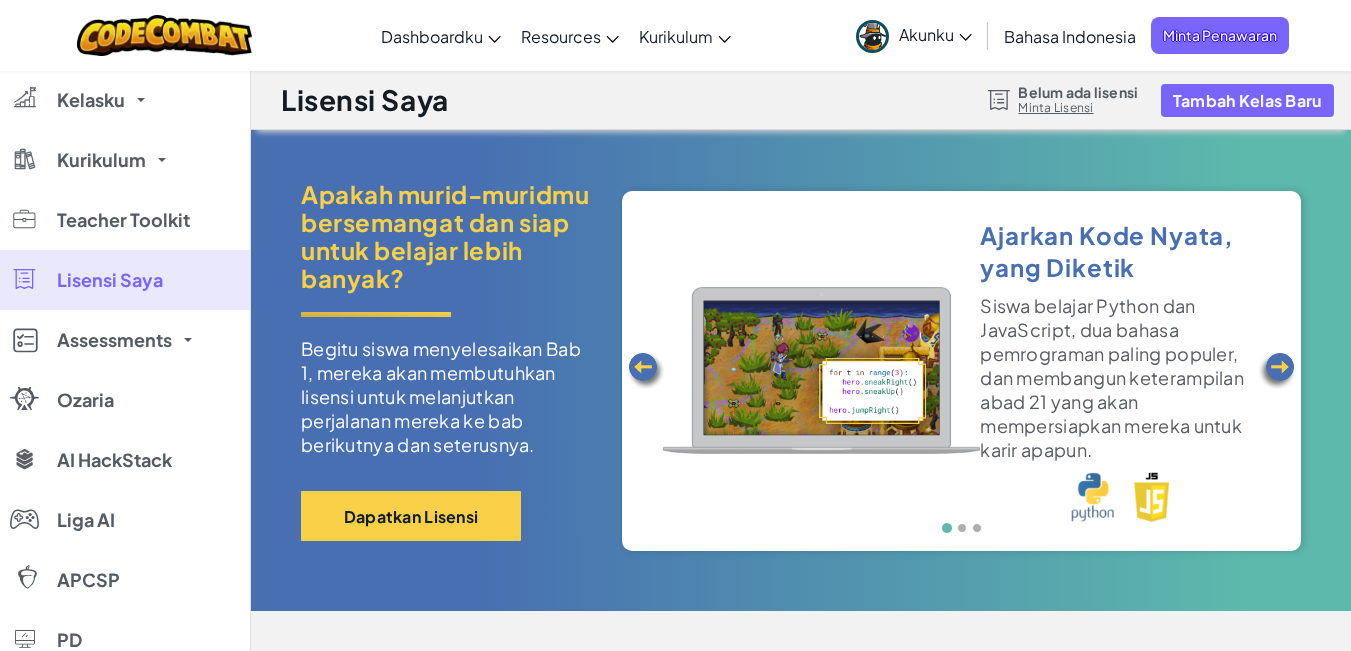 click at bounding box center [822, 370] 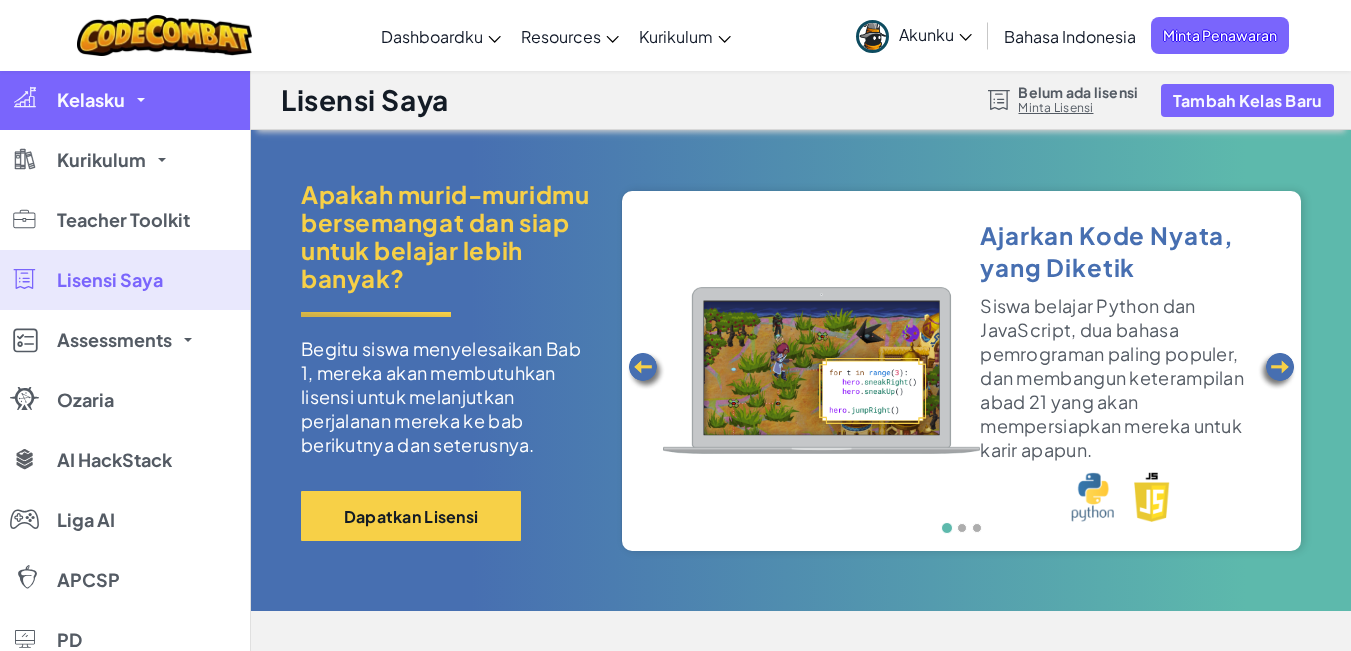 click on "Kelasku" at bounding box center (125, 100) 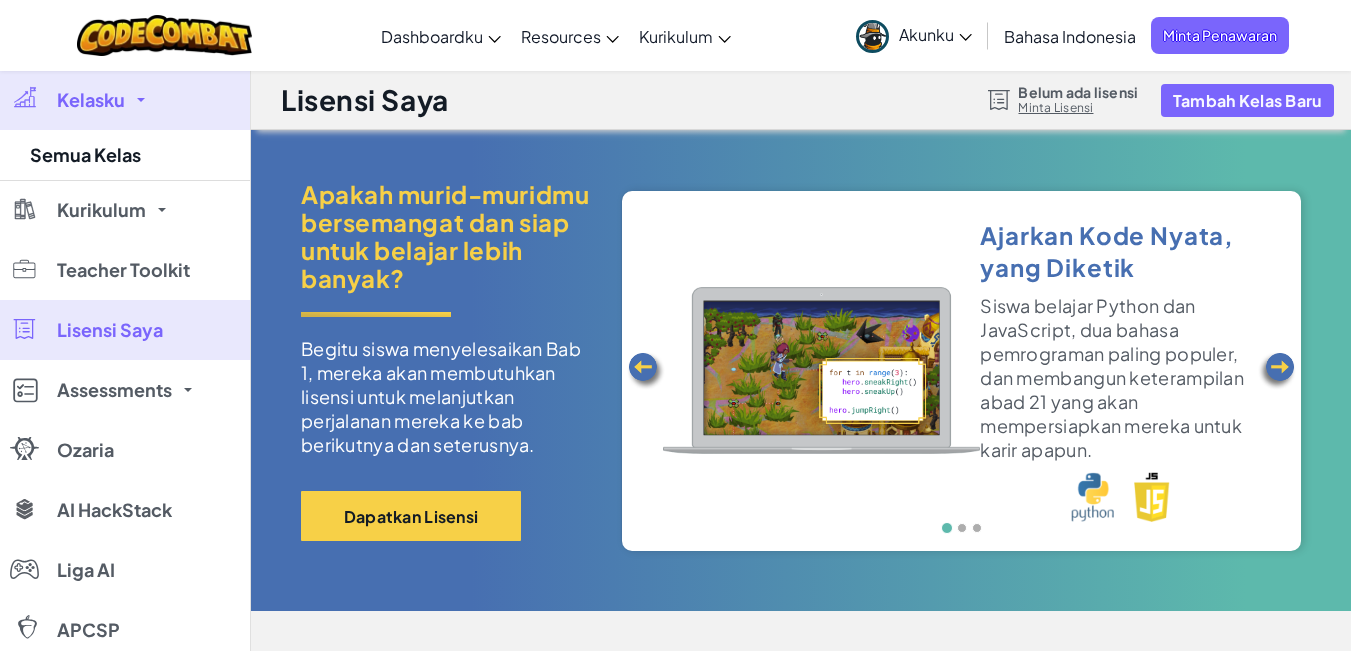 click at bounding box center [822, 370] 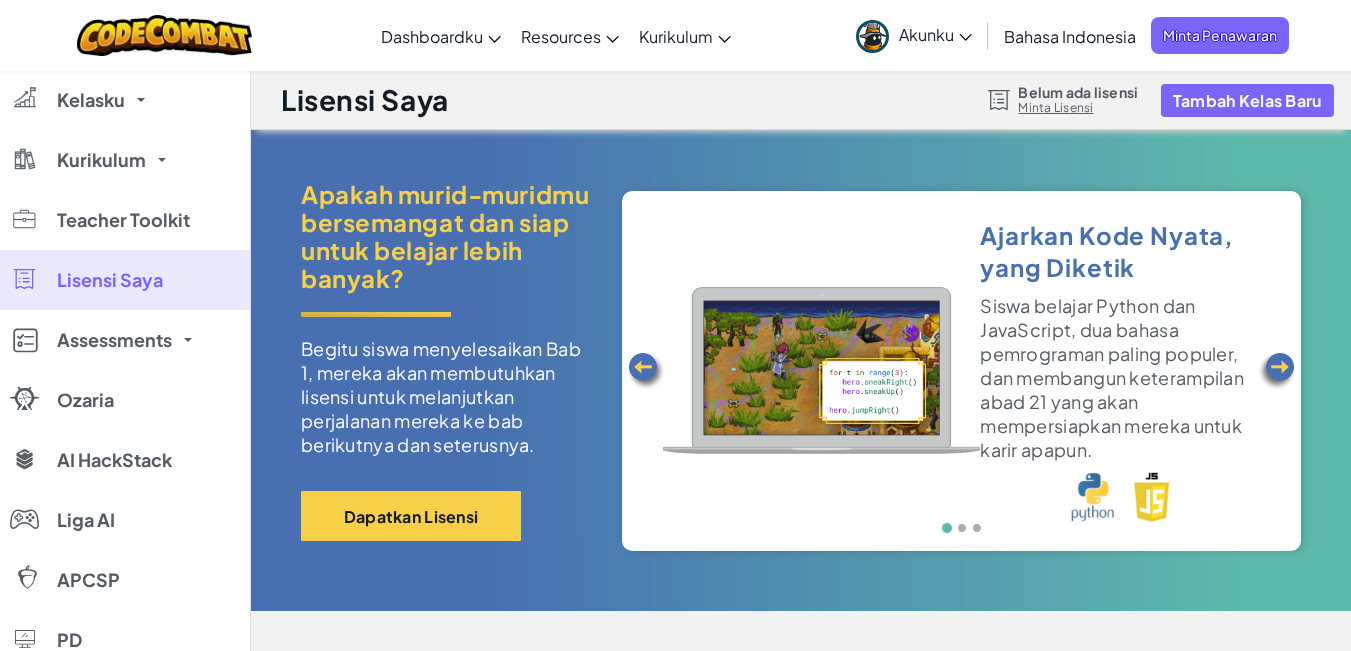 click at bounding box center (1277, 371) 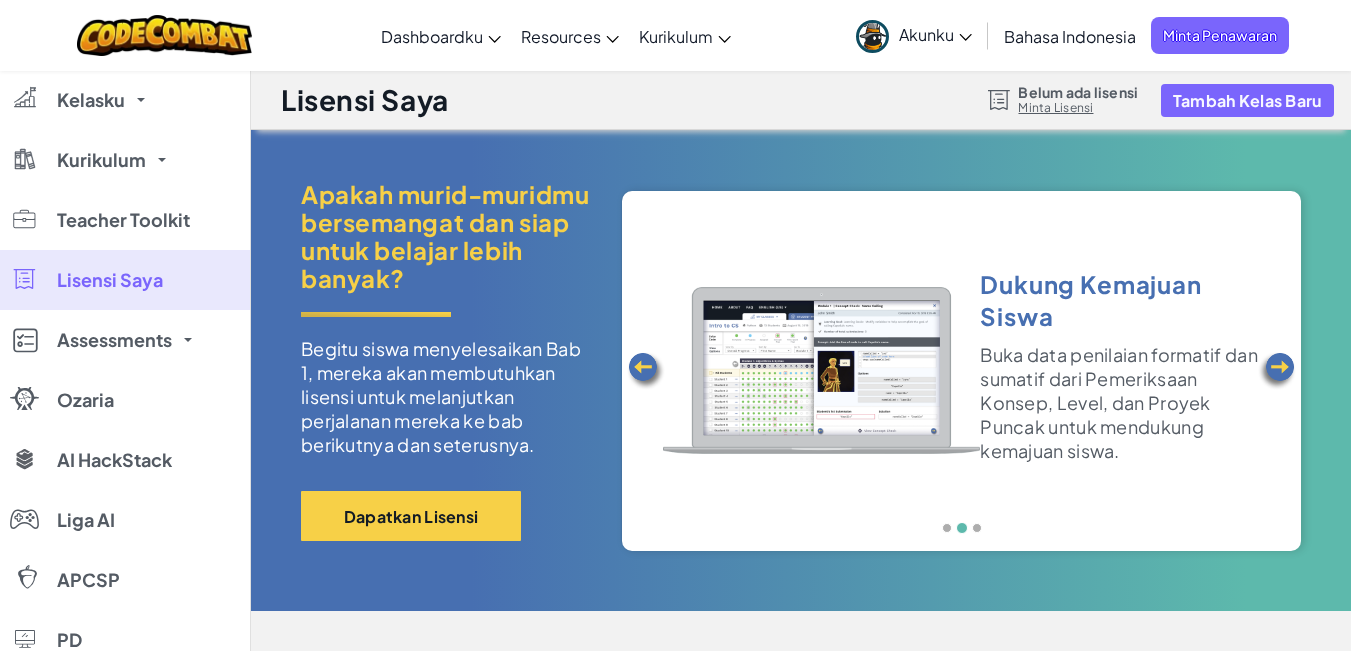 click at bounding box center [1277, 371] 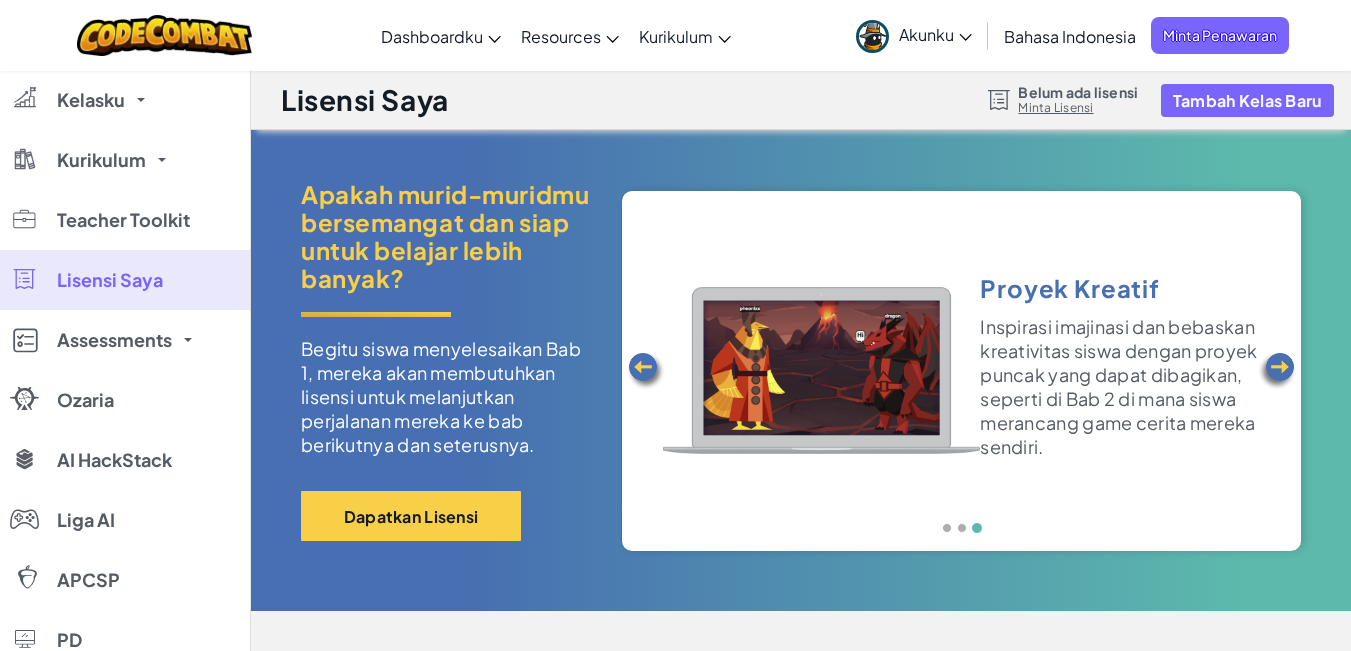 click at bounding box center [1277, 371] 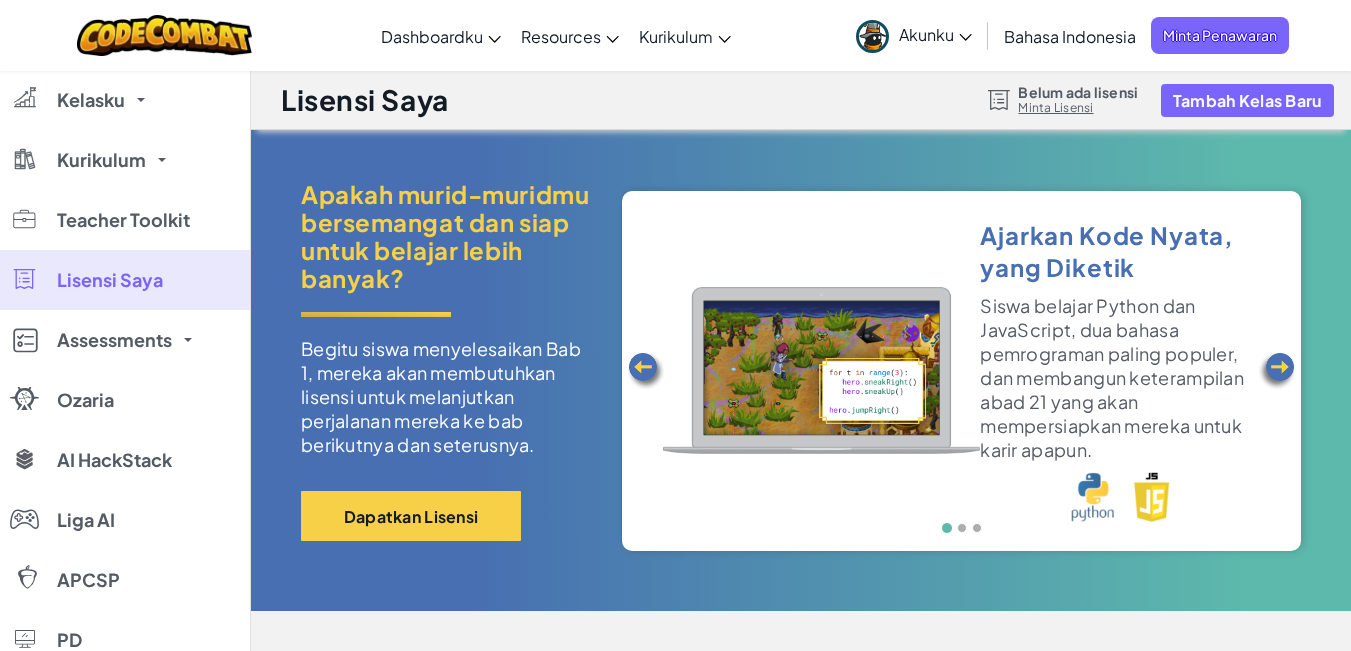 click at bounding box center (1277, 371) 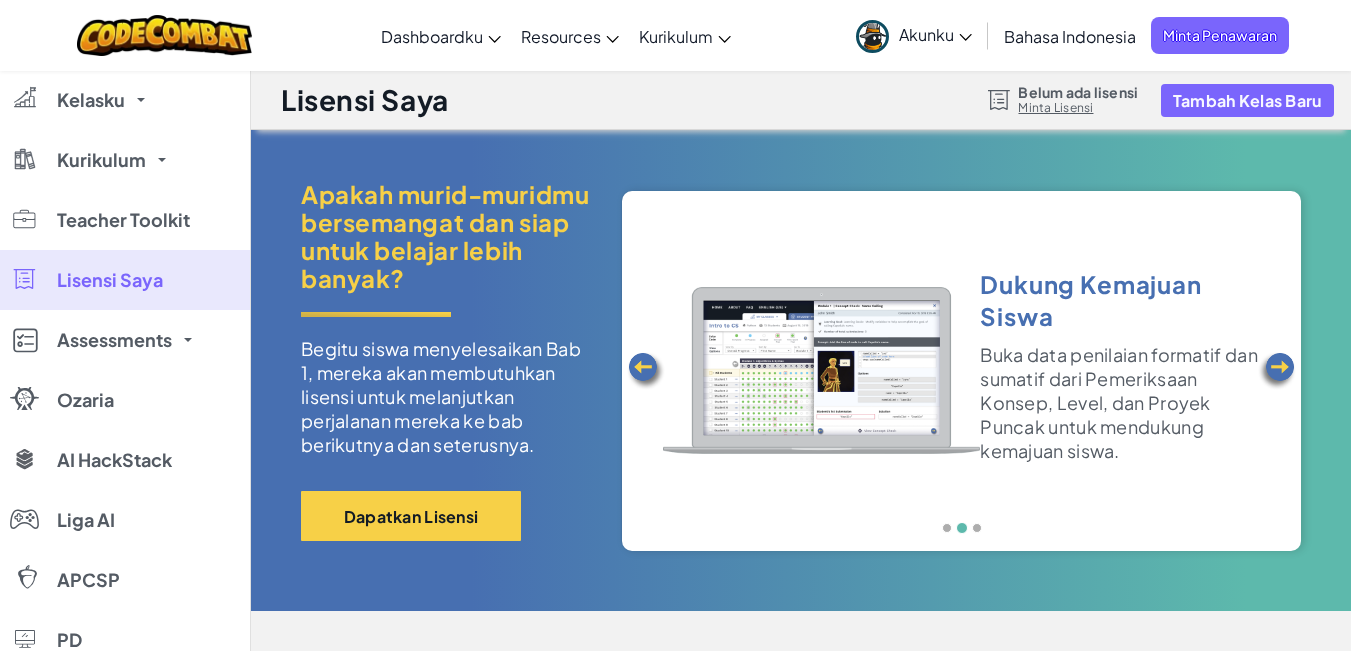 click at bounding box center (1277, 371) 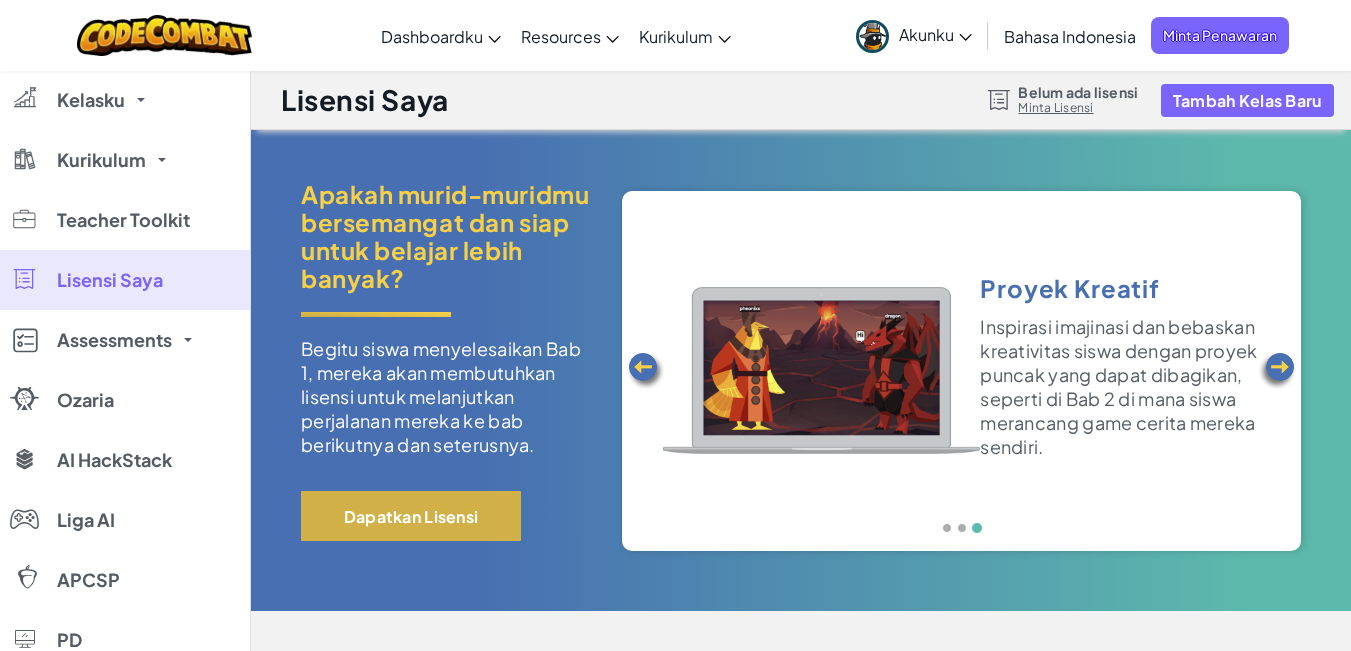 click on "Dapatkan Lisensi" at bounding box center [411, 516] 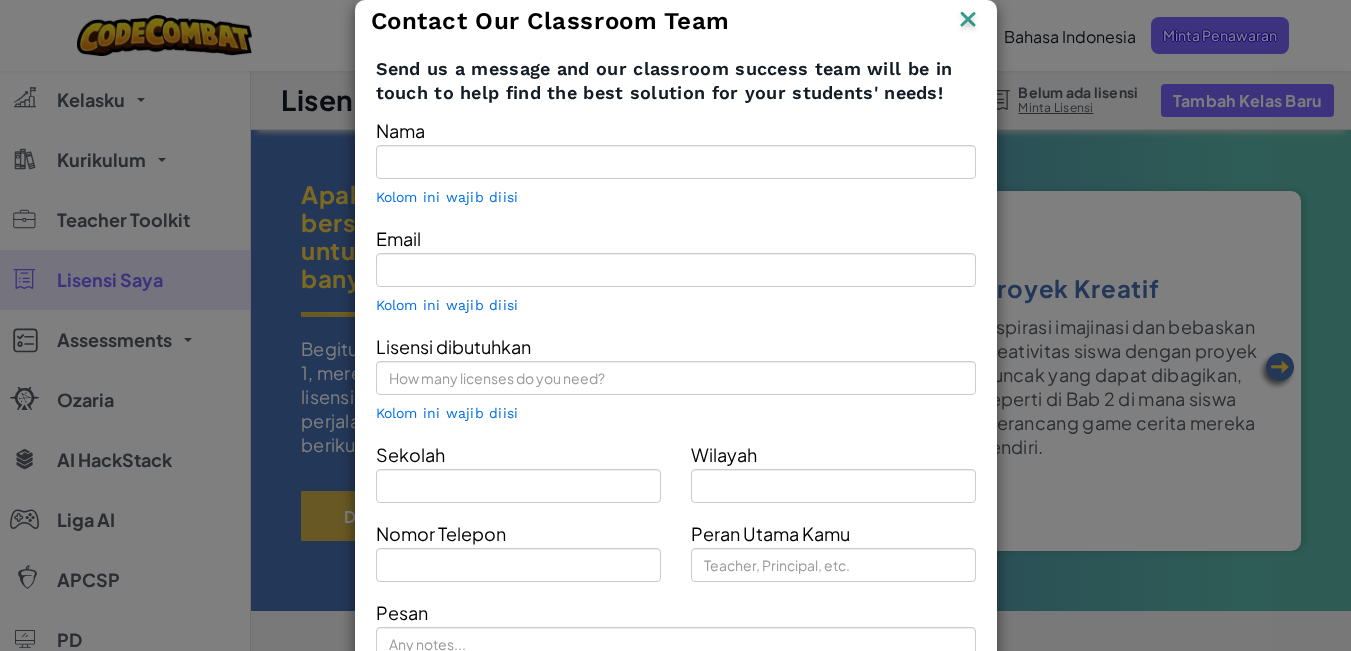 type on "[FIRST] [LAST]" 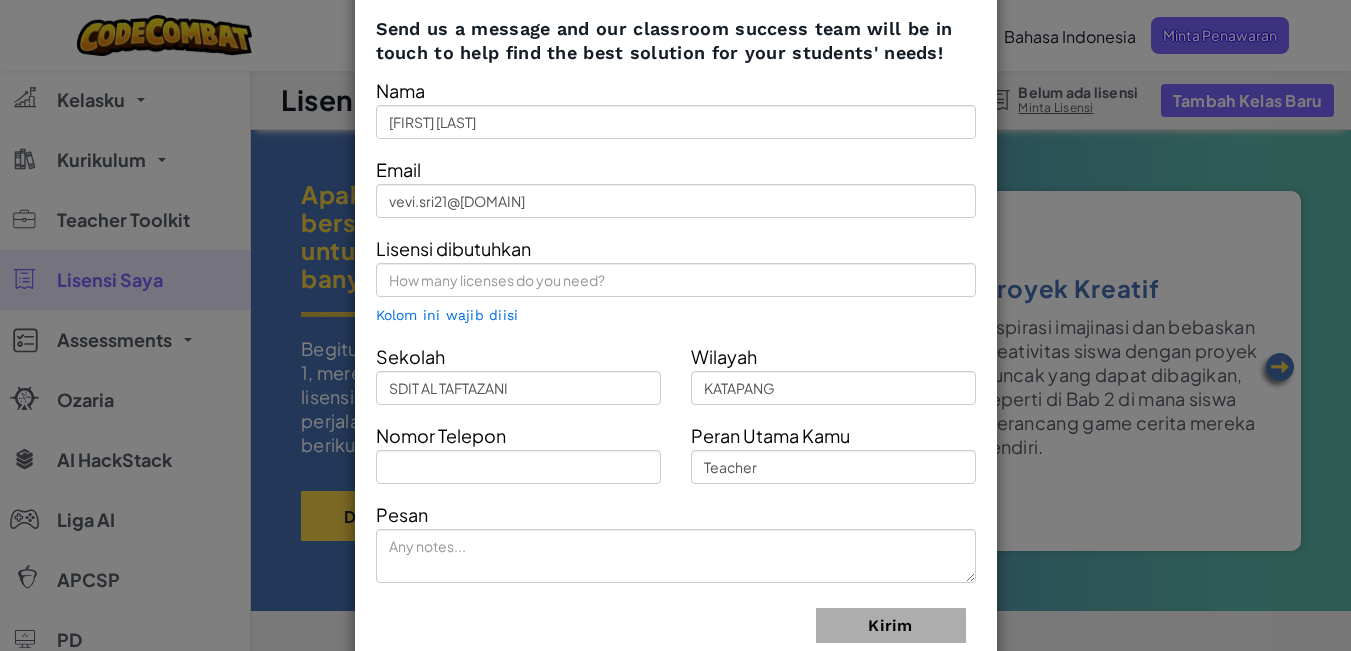 scroll, scrollTop: 79, scrollLeft: 0, axis: vertical 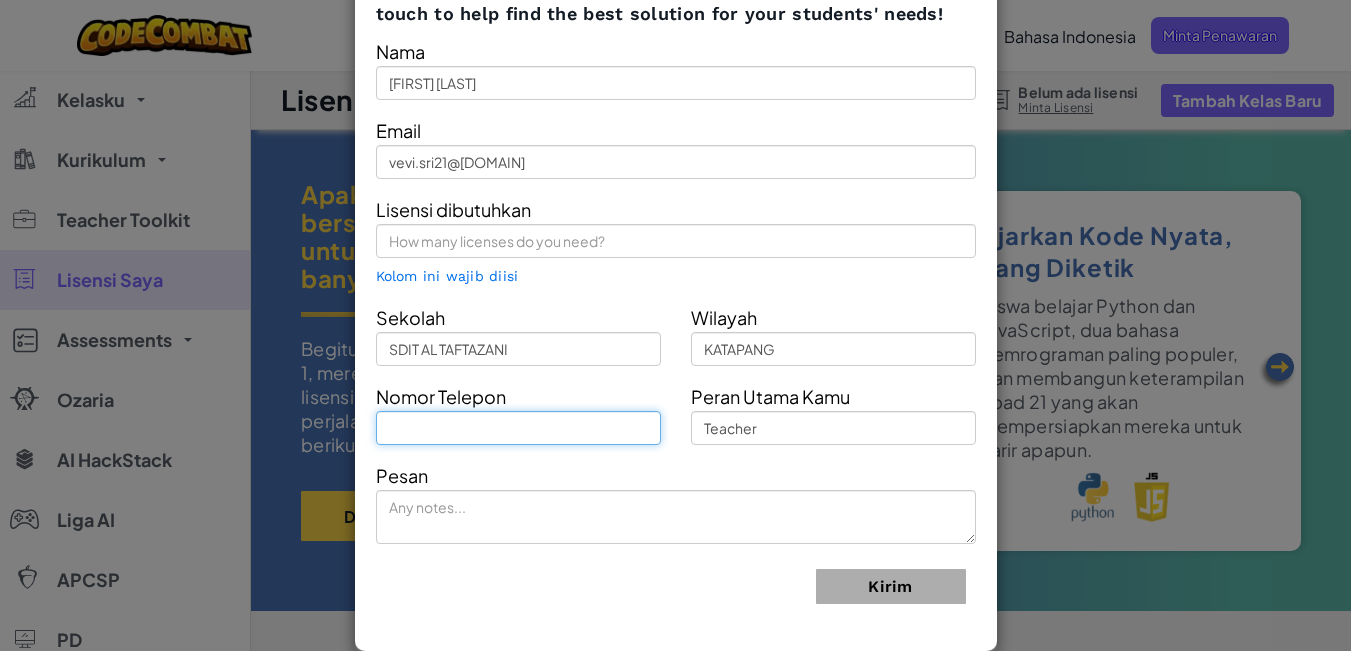 click at bounding box center (518, 428) 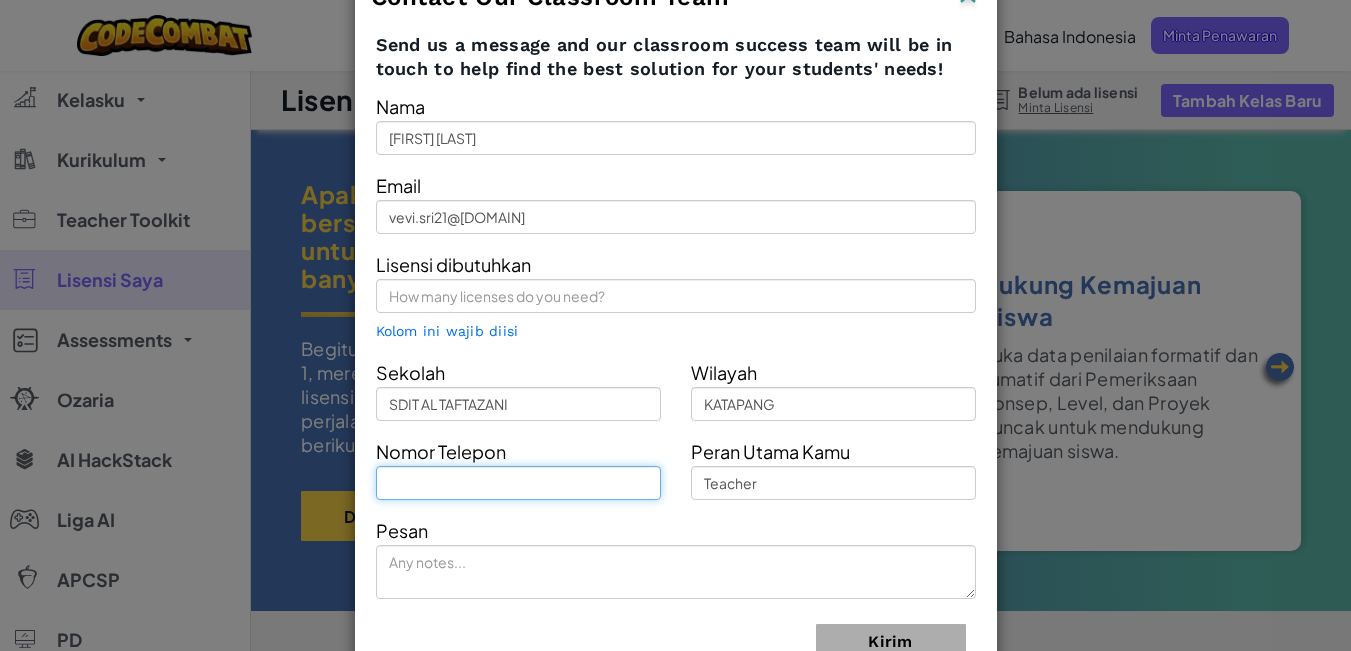 scroll, scrollTop: 0, scrollLeft: 0, axis: both 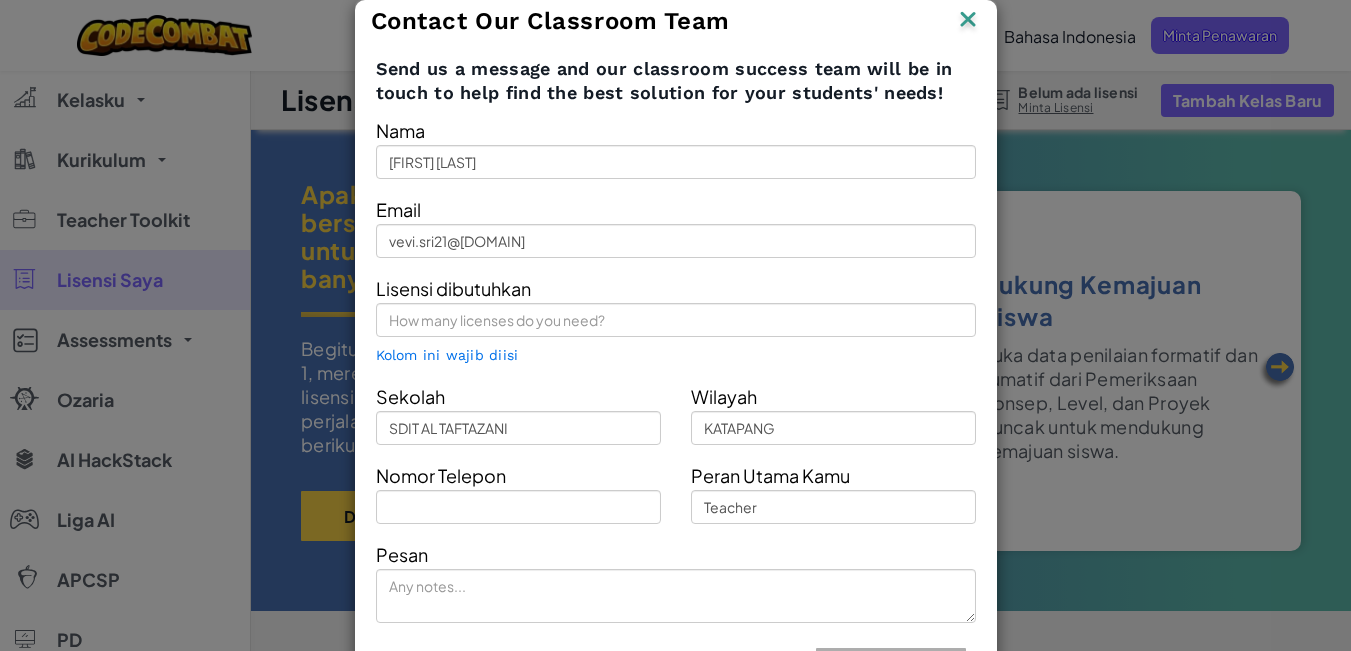 click at bounding box center [968, 21] 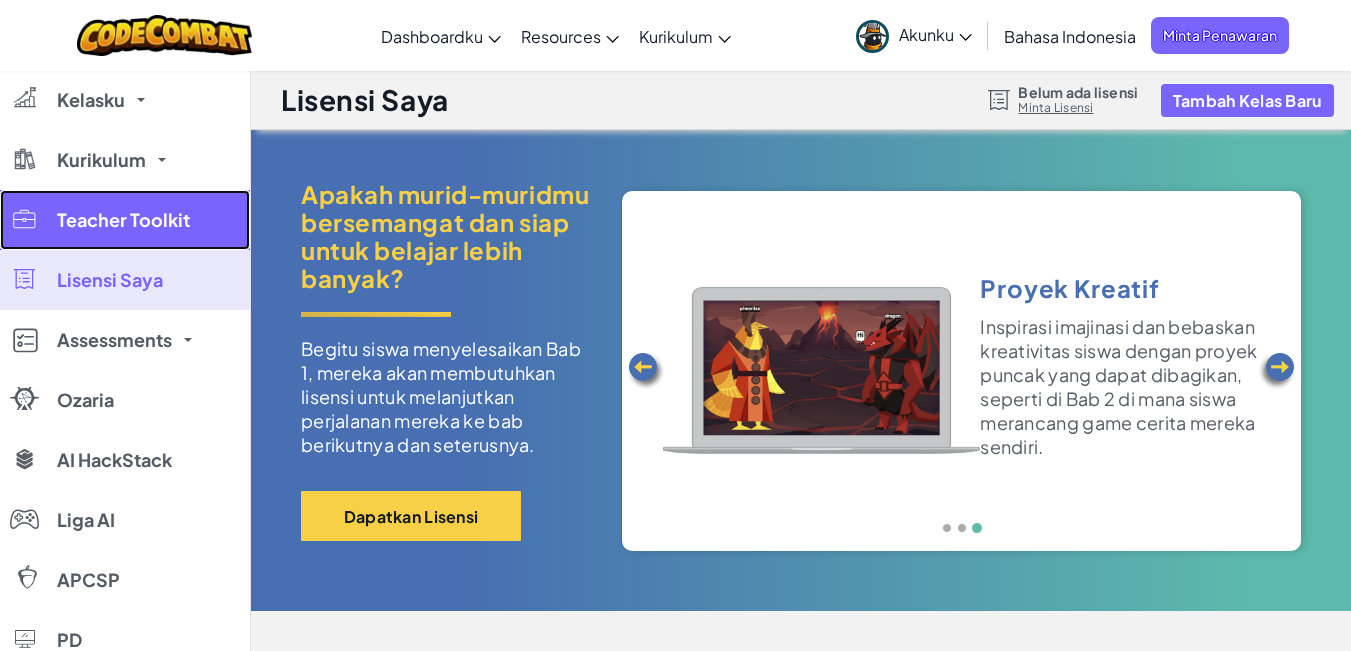 click on "Teacher Toolkit" at bounding box center (125, 220) 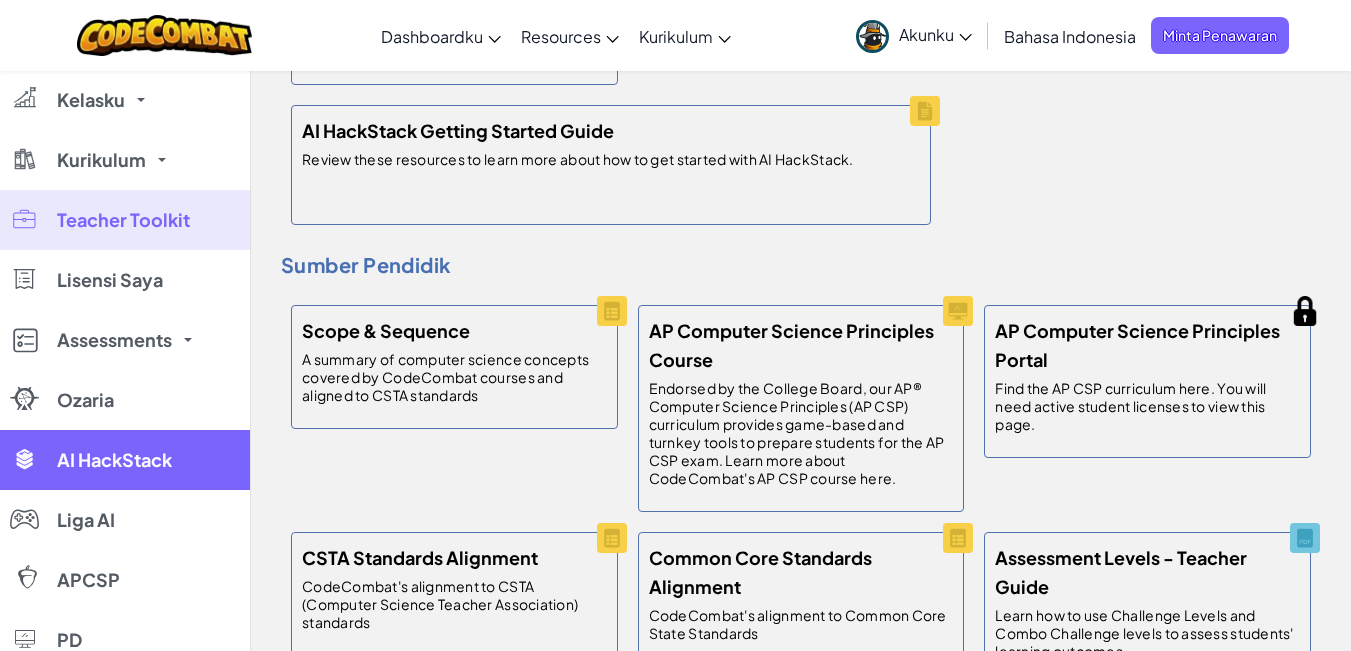 scroll, scrollTop: 300, scrollLeft: 0, axis: vertical 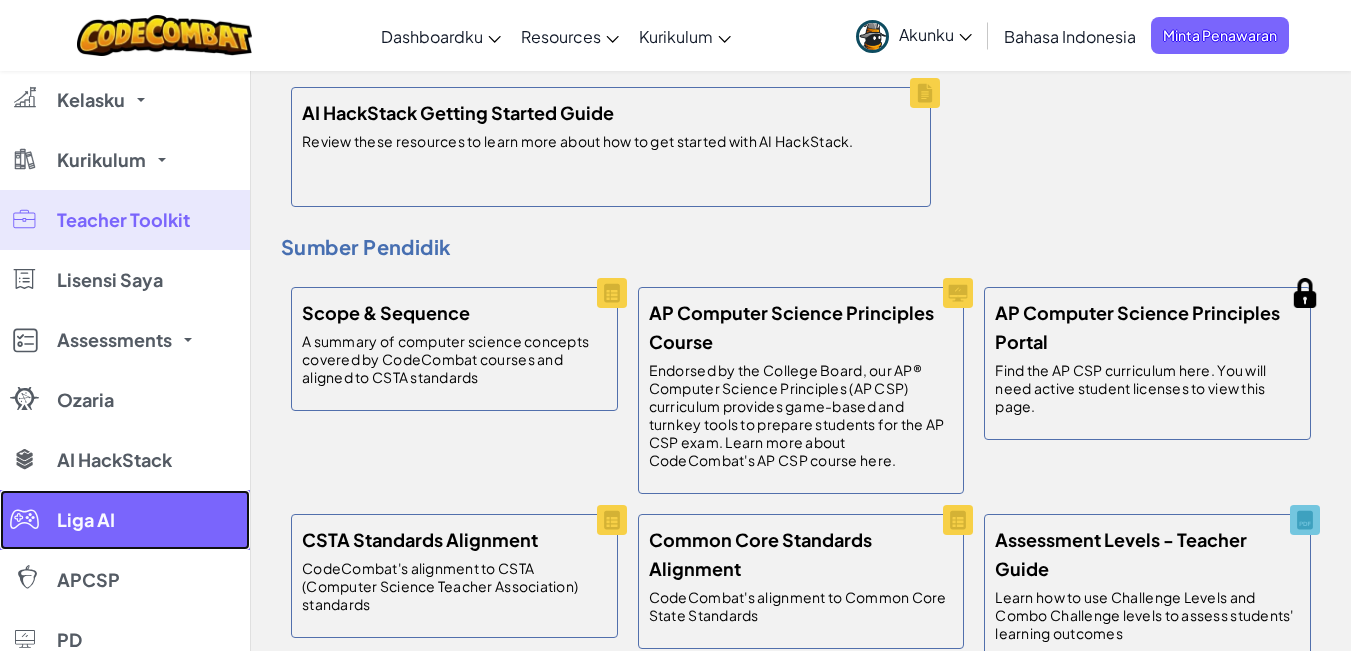 click on "Liga AI" at bounding box center [125, 520] 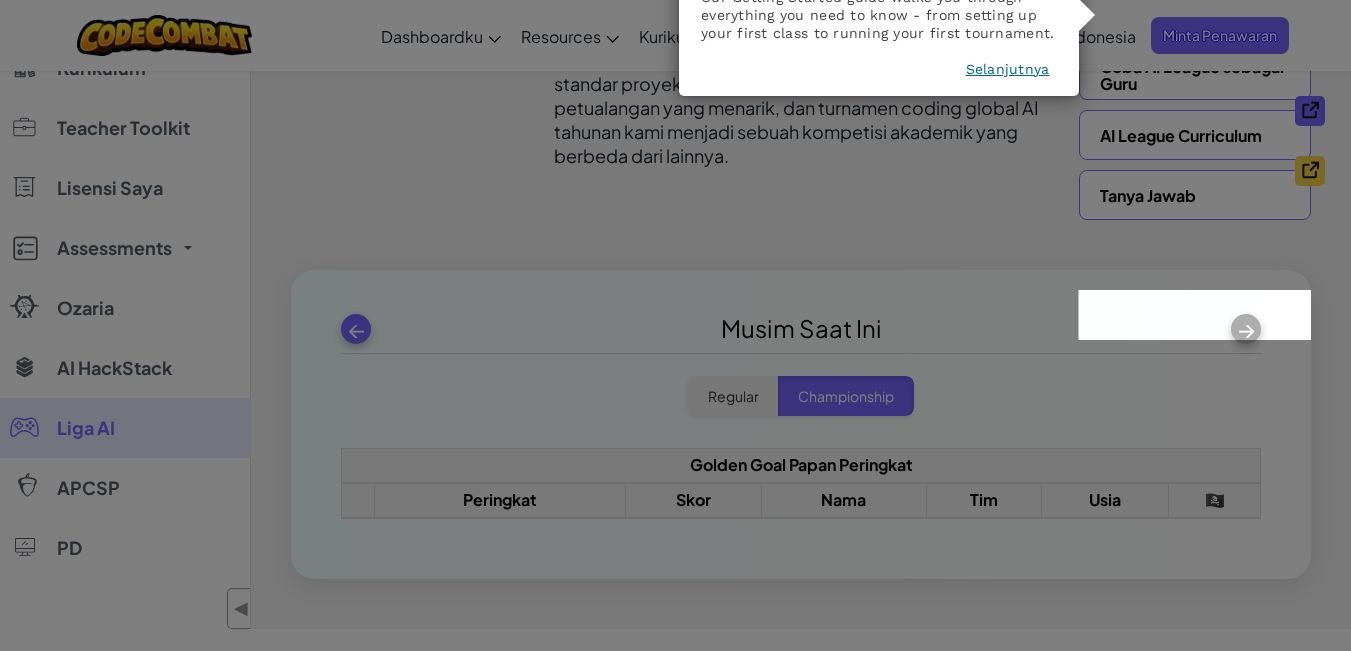 scroll, scrollTop: 0, scrollLeft: 0, axis: both 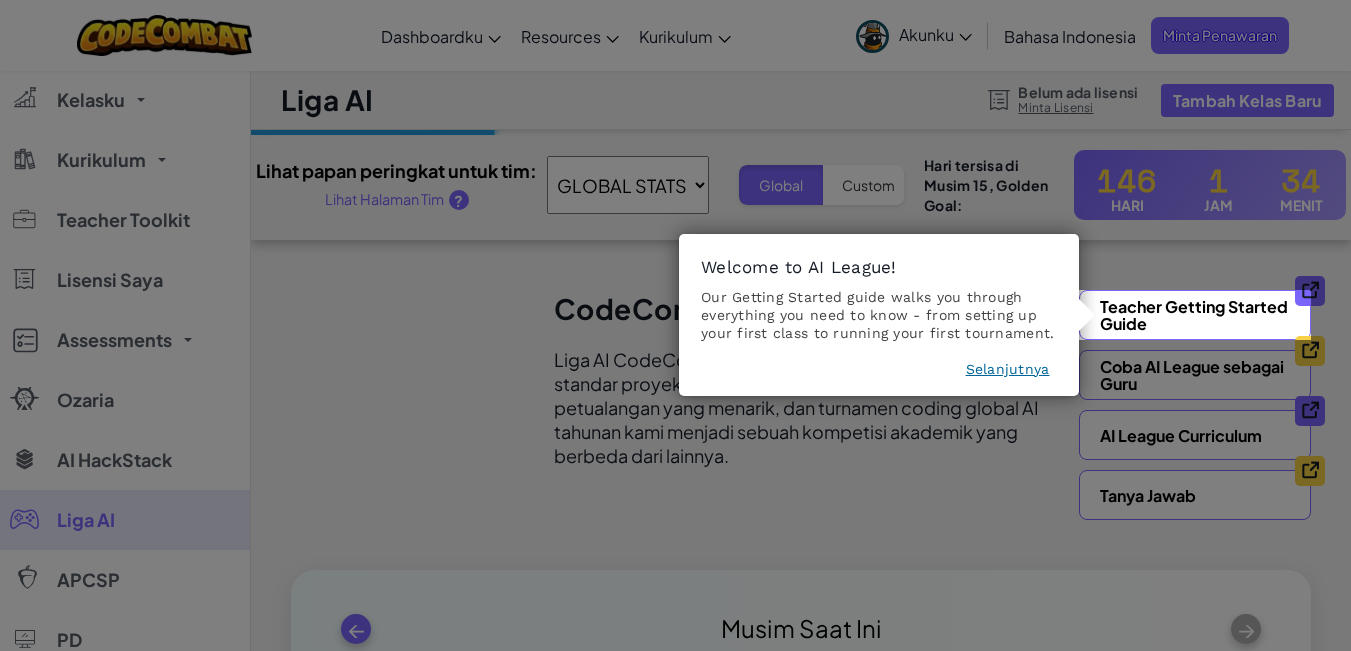click on "Selanjutnya" at bounding box center [1008, 369] 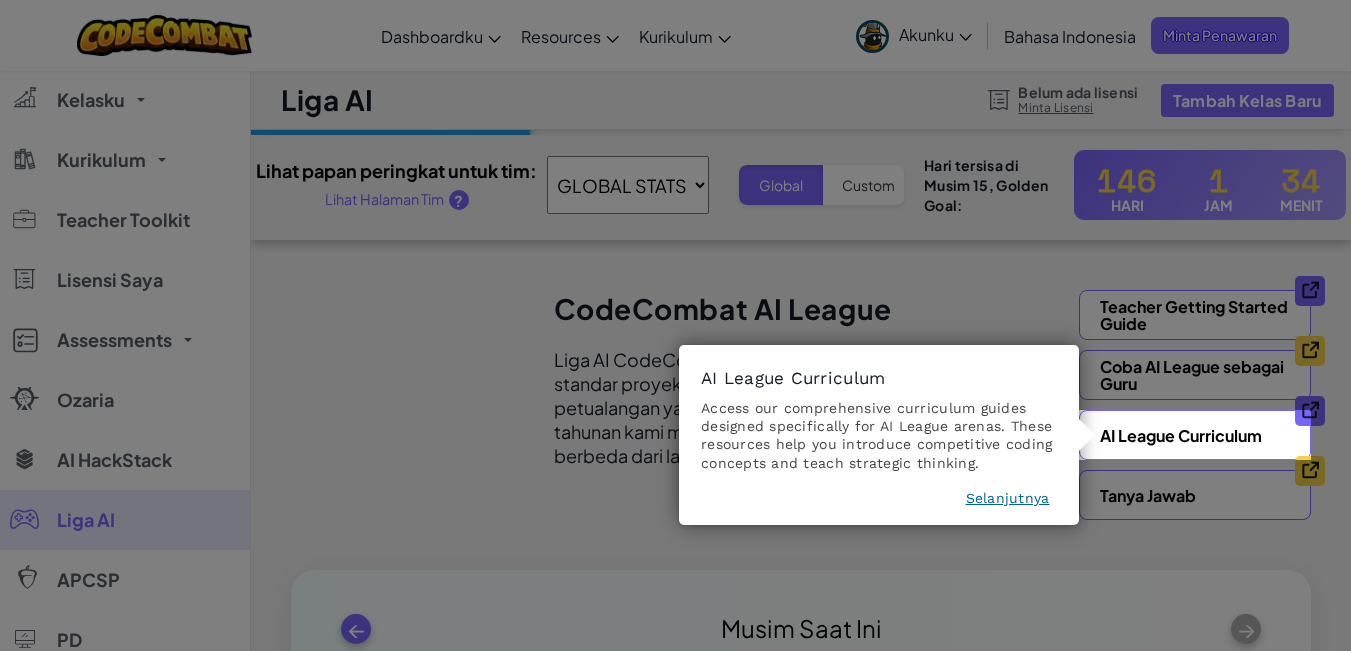 click on "Selanjutnya" at bounding box center (1008, 498) 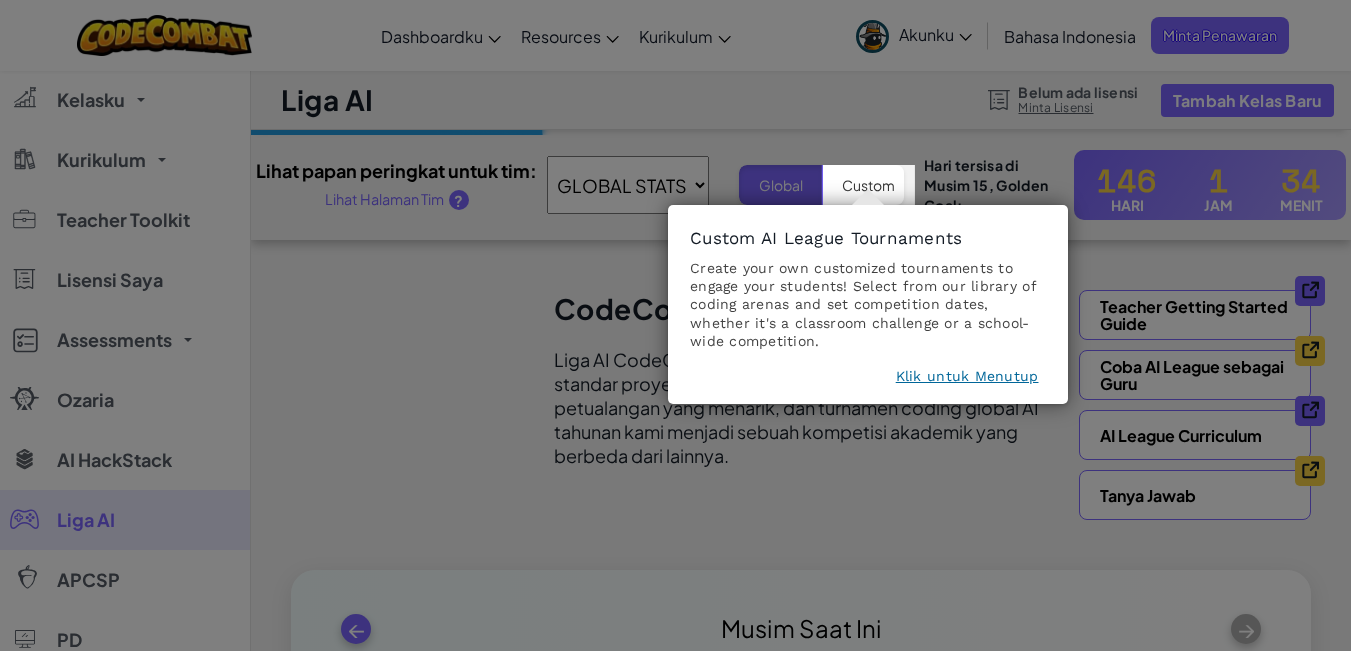 click on "Klik untuk Menutup" at bounding box center [967, 376] 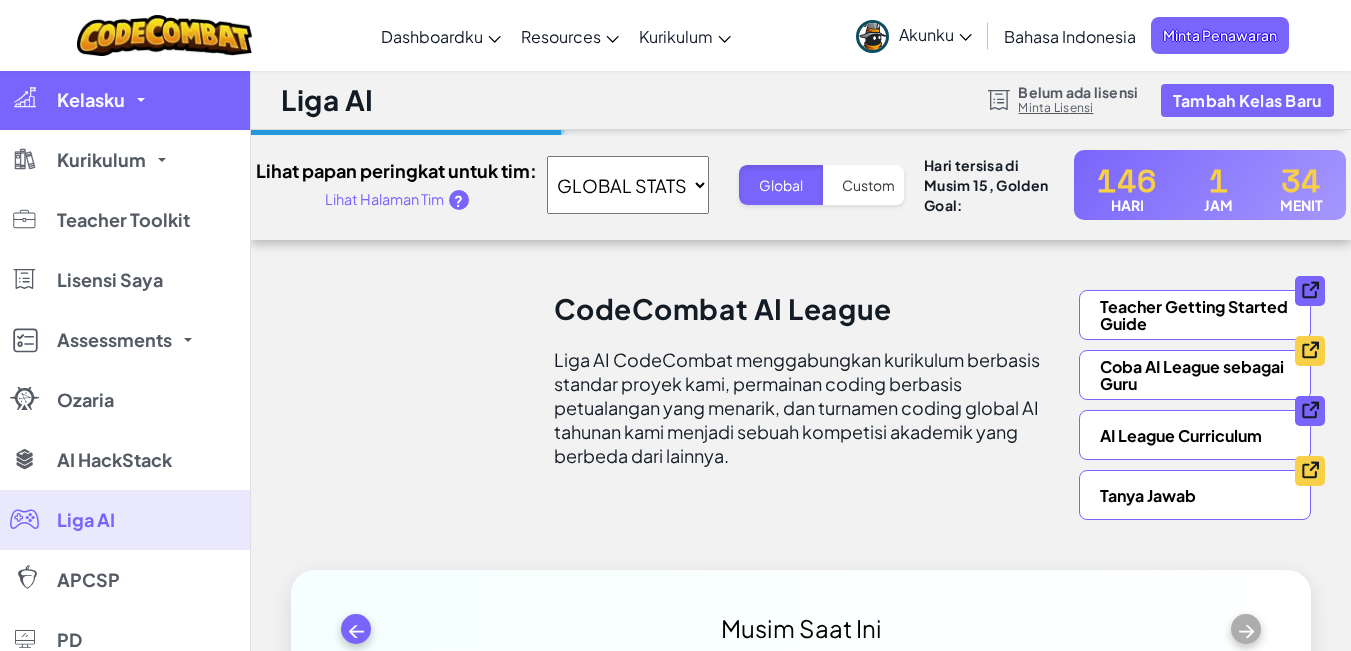 click on "Kelasku" at bounding box center (125, 100) 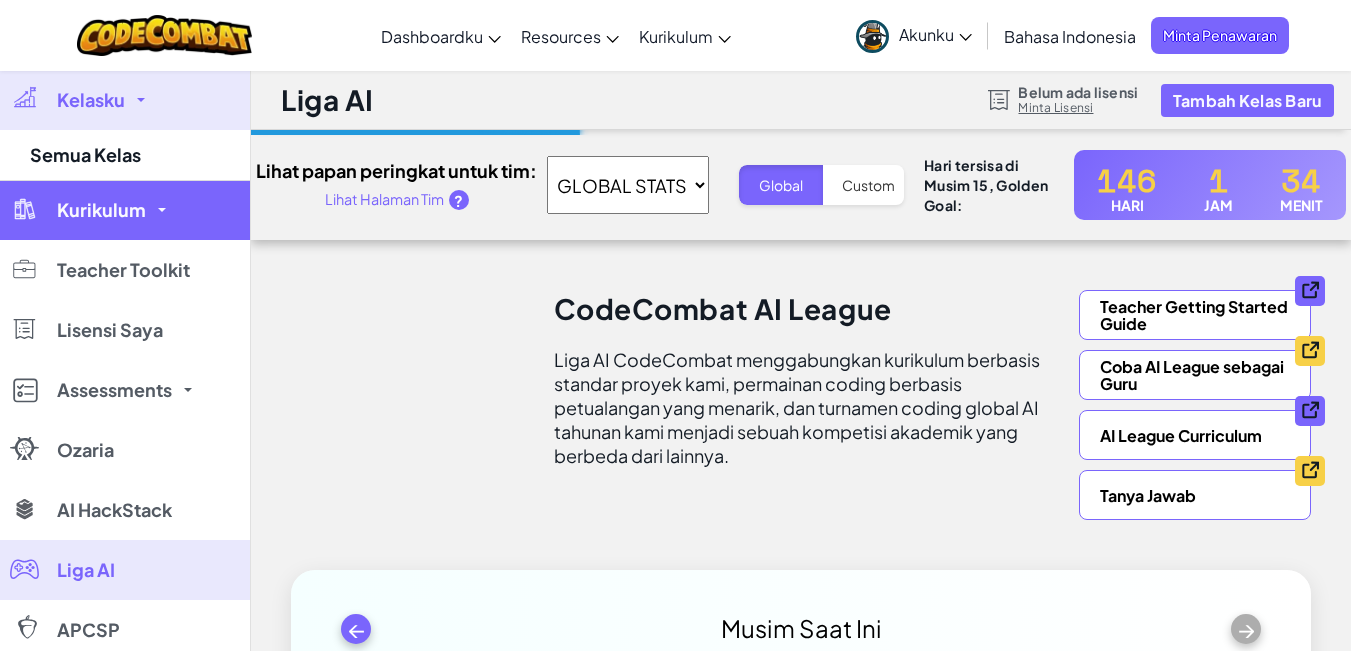 click on "Kurikulum" at bounding box center [101, 210] 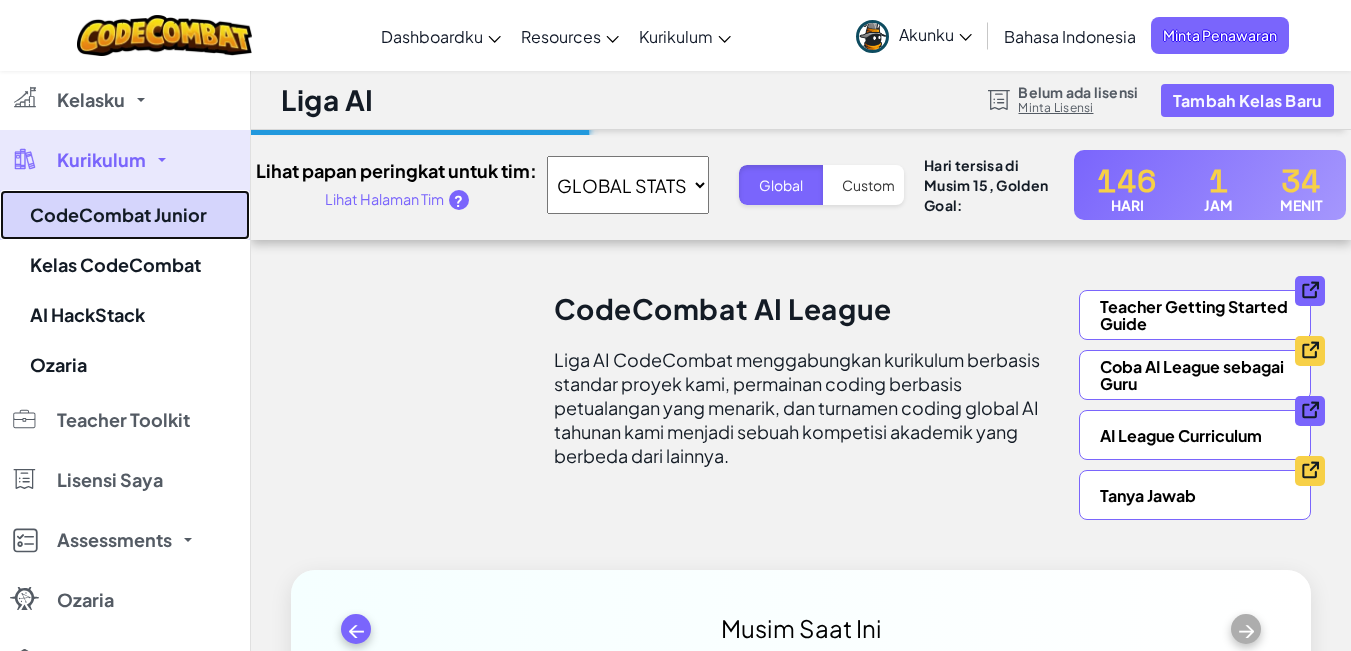 click on "CodeCombat Junior" at bounding box center [125, 215] 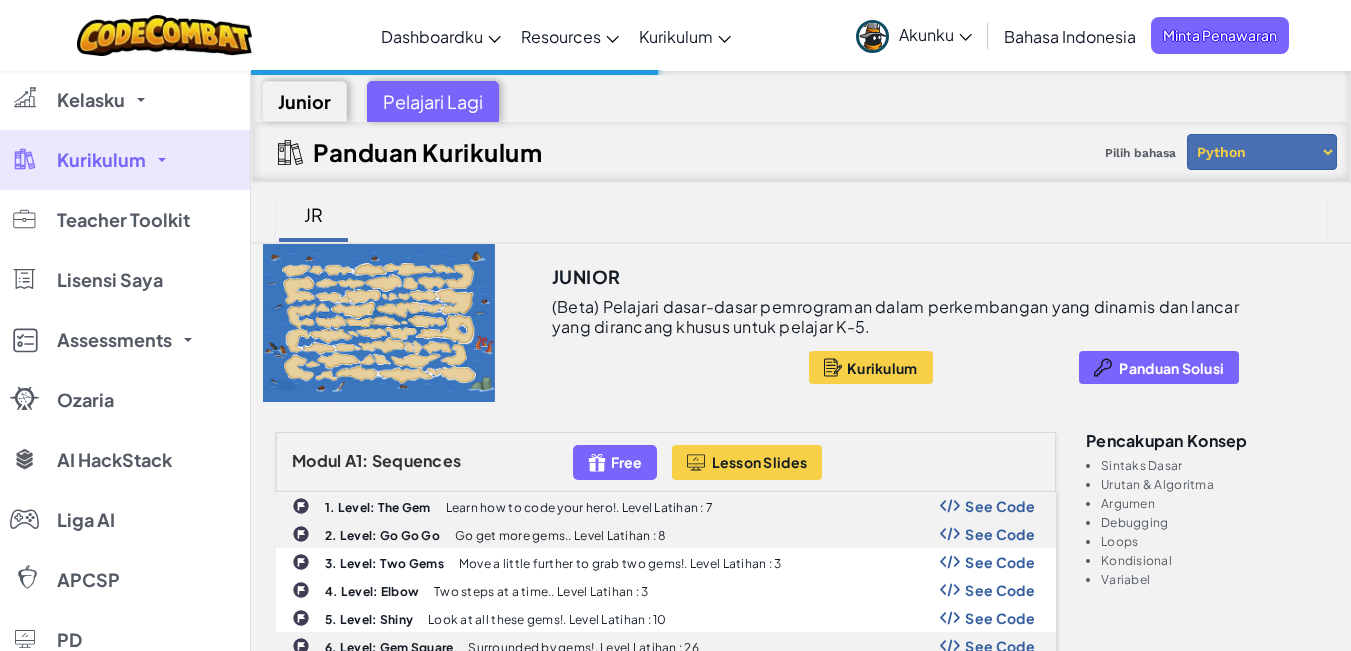 click at bounding box center [379, 323] 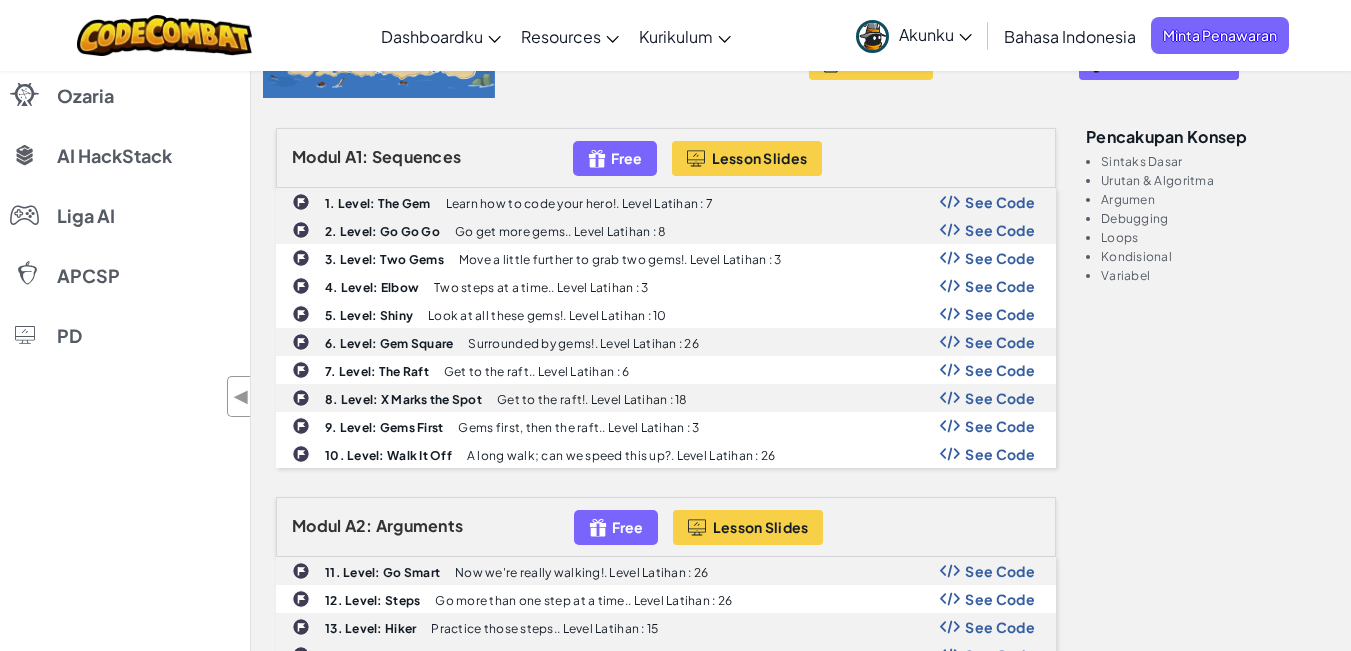 scroll, scrollTop: 600, scrollLeft: 0, axis: vertical 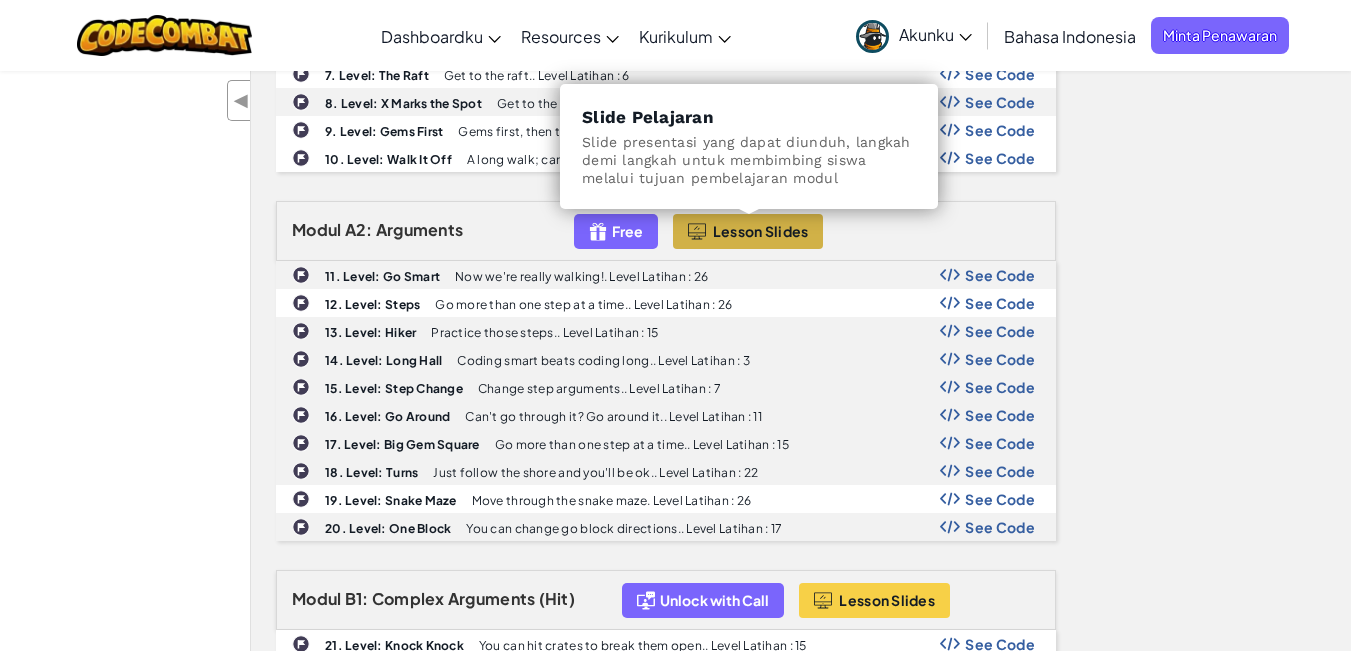 click on "Lesson Slides" at bounding box center [761, 231] 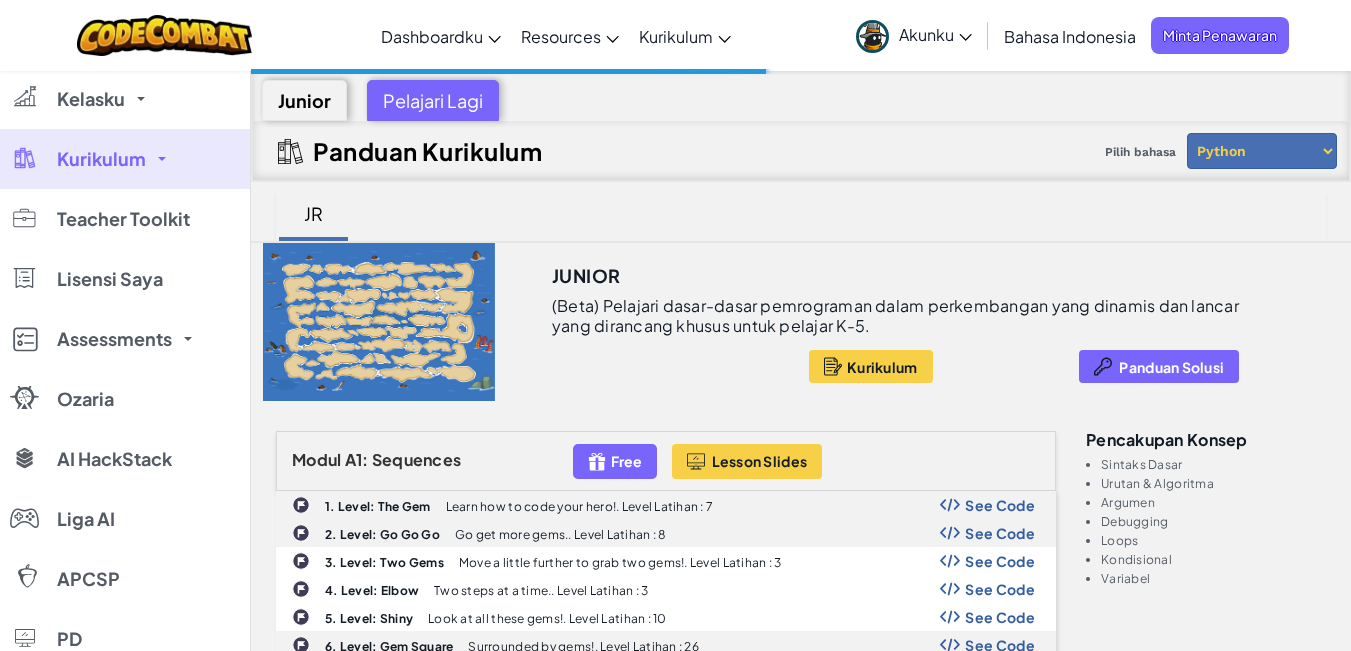 scroll, scrollTop: 0, scrollLeft: 0, axis: both 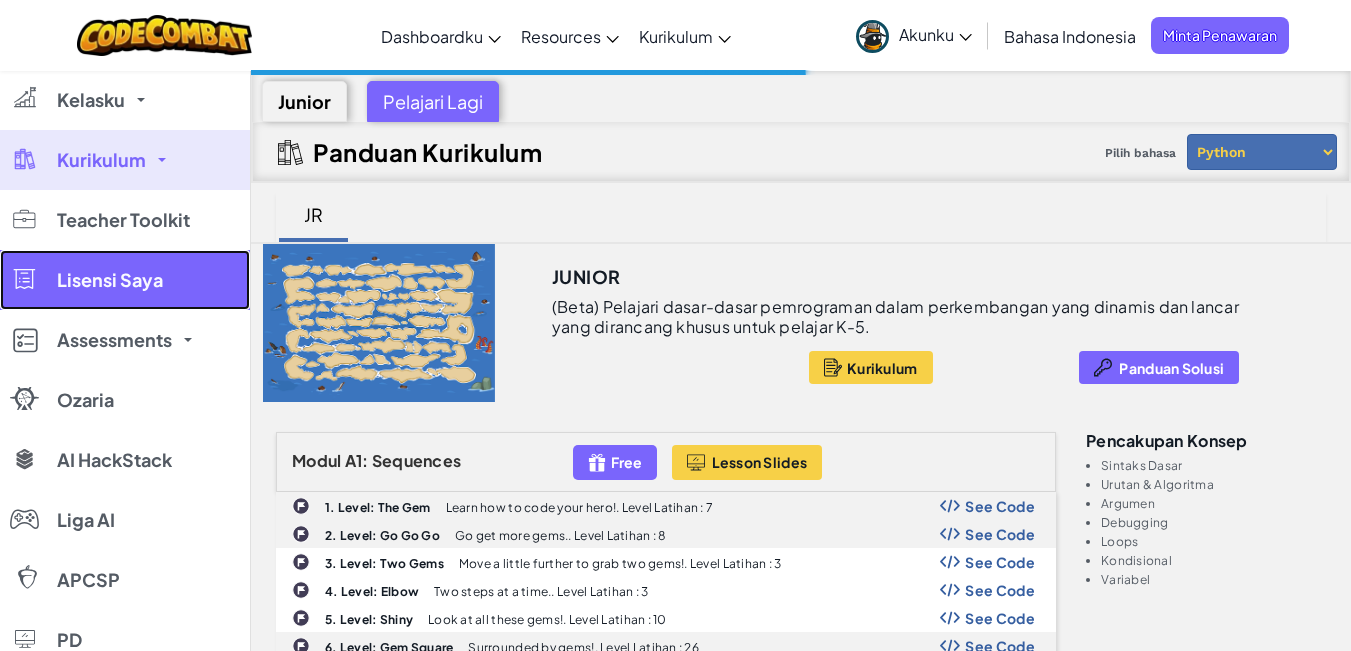 click on "Lisensi Saya" at bounding box center (110, 280) 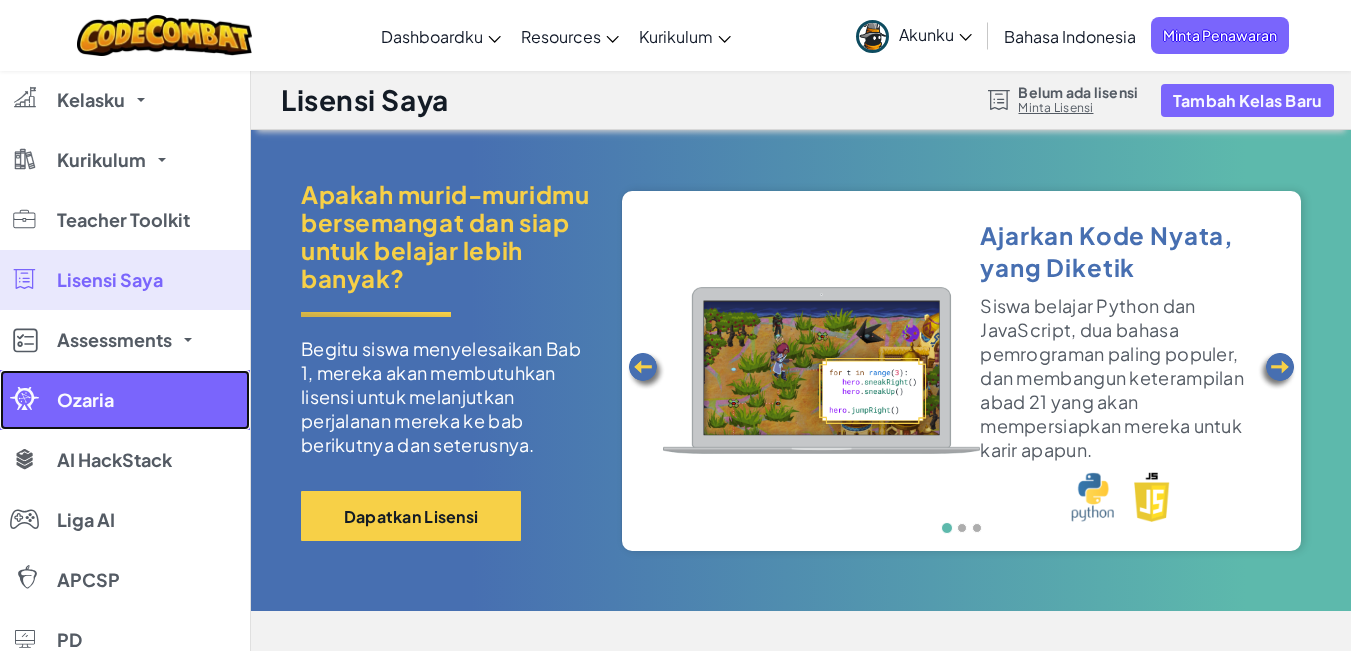 click on "Ozaria" at bounding box center (125, 400) 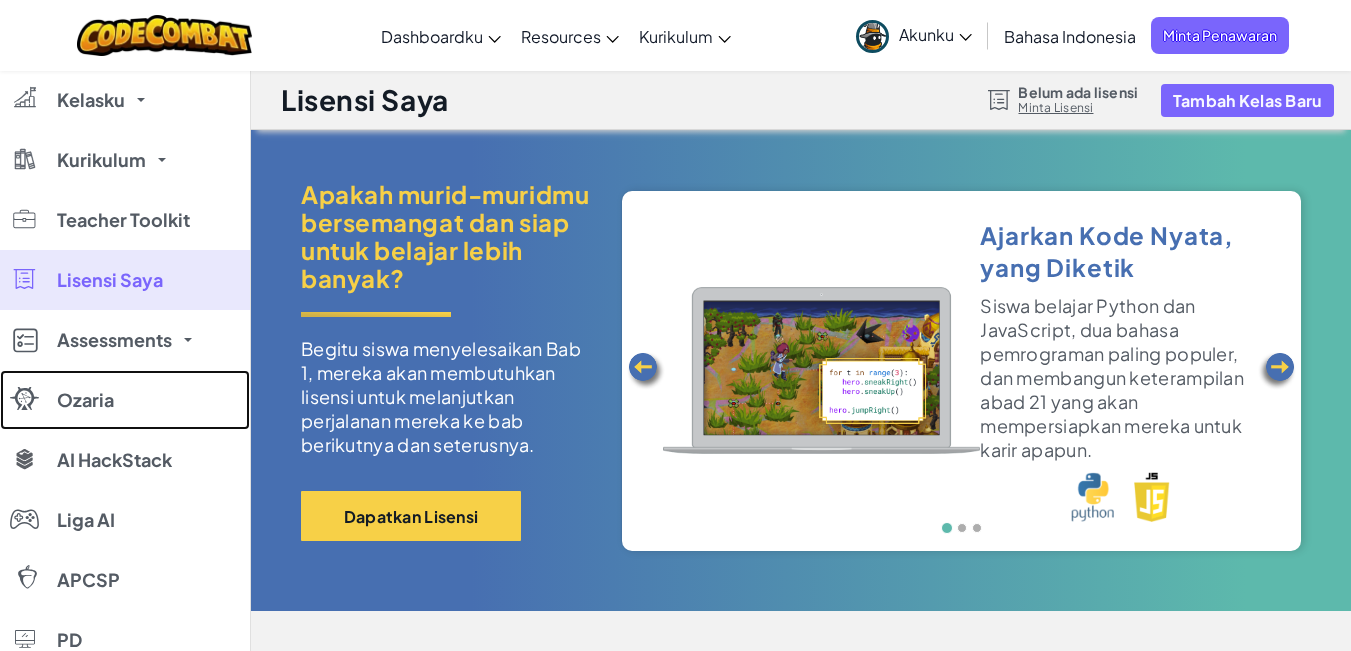 scroll, scrollTop: 200, scrollLeft: 0, axis: vertical 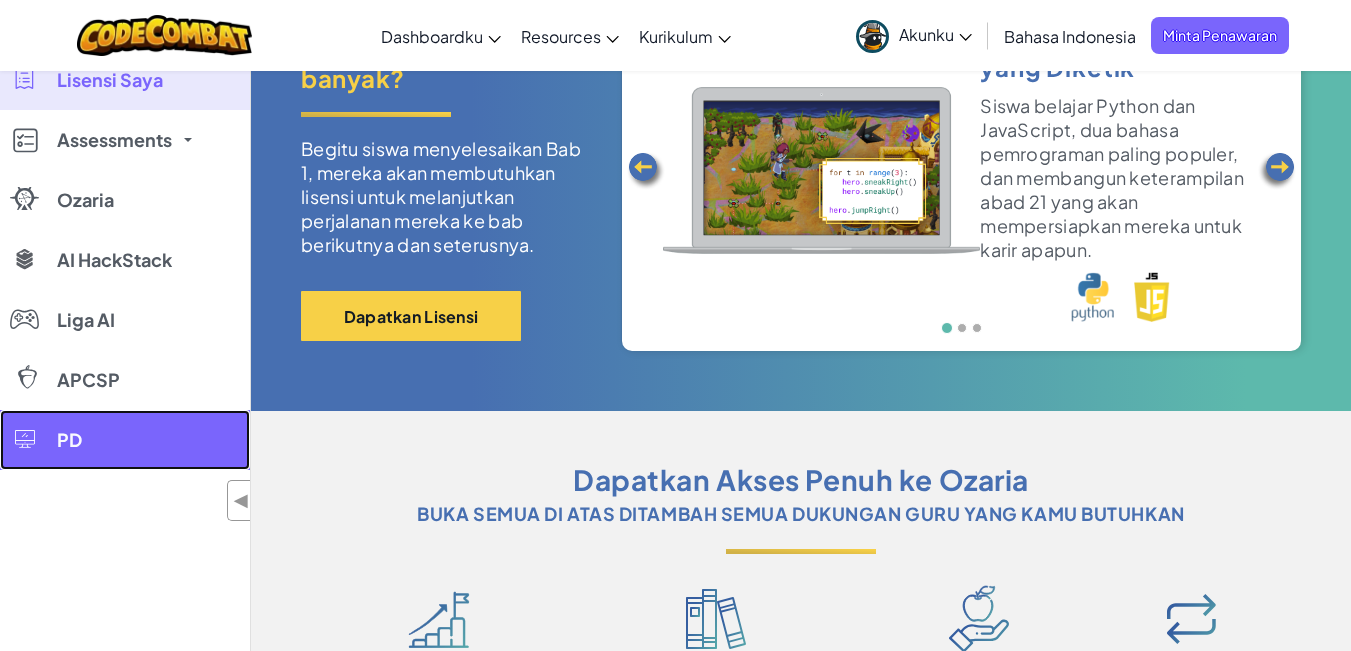 click on "PD" at bounding box center [125, 440] 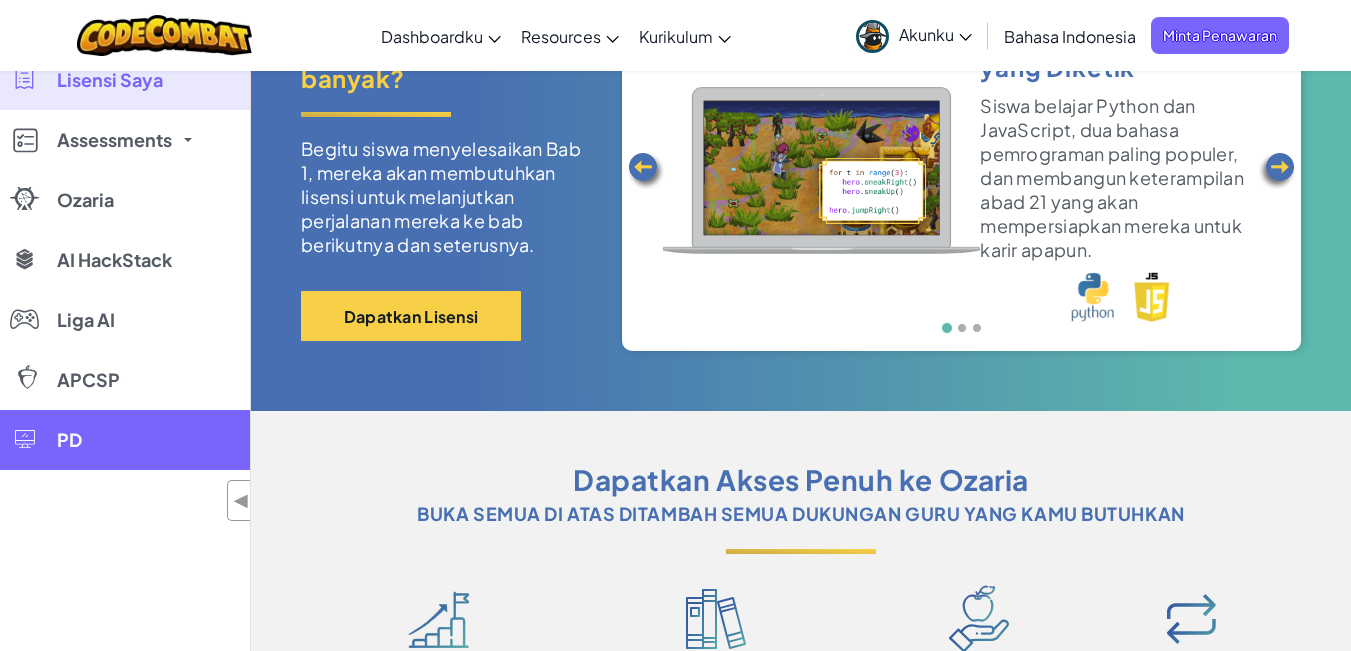 scroll, scrollTop: 0, scrollLeft: 0, axis: both 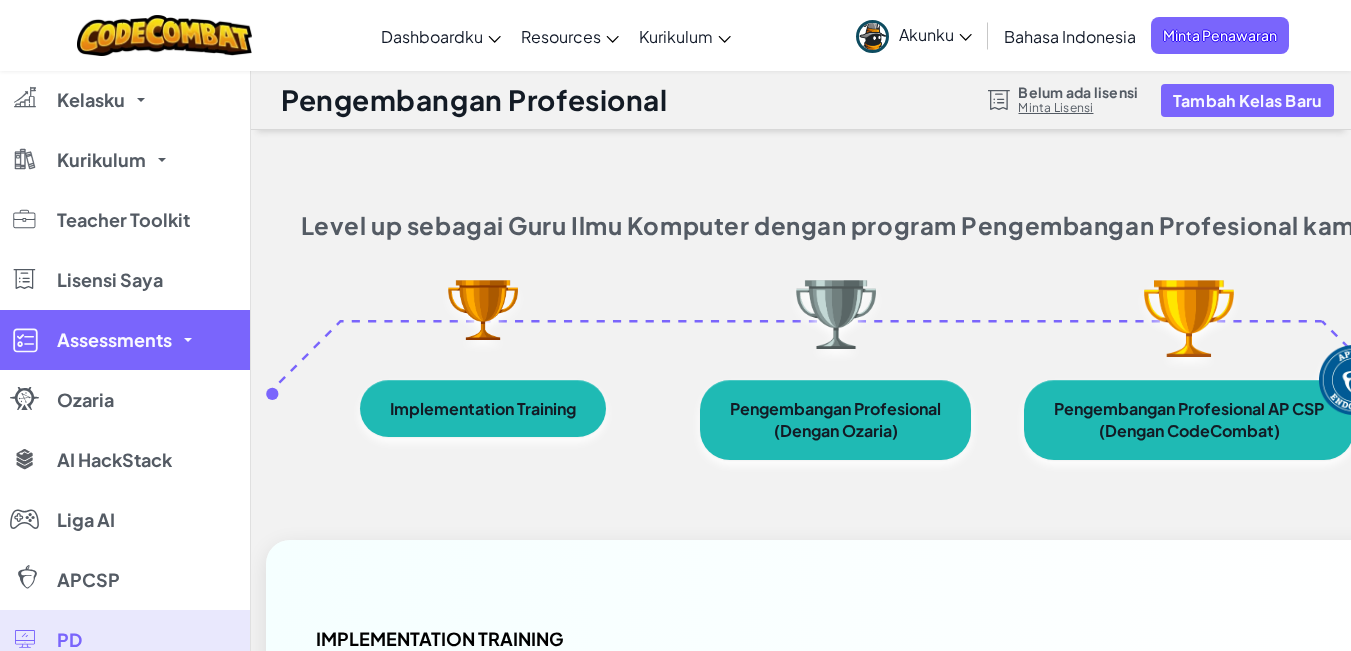 click on "Assessments" at bounding box center [125, 340] 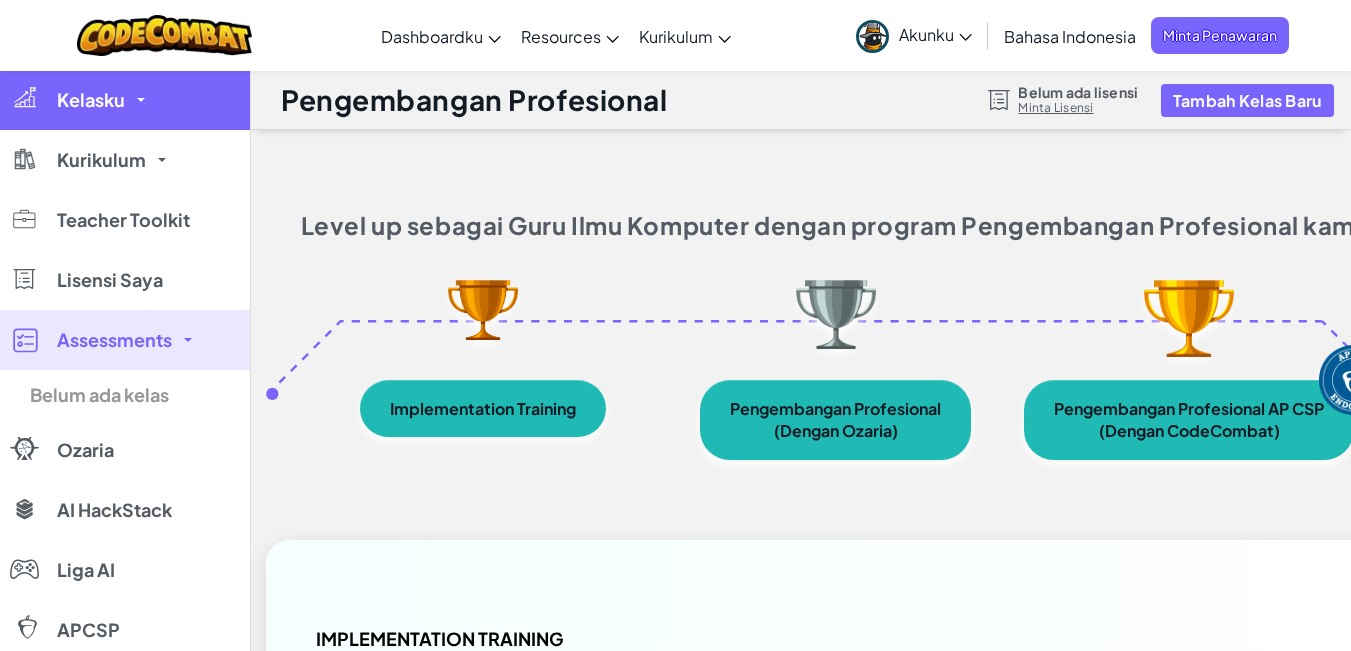 click on "Kelasku" at bounding box center [125, 100] 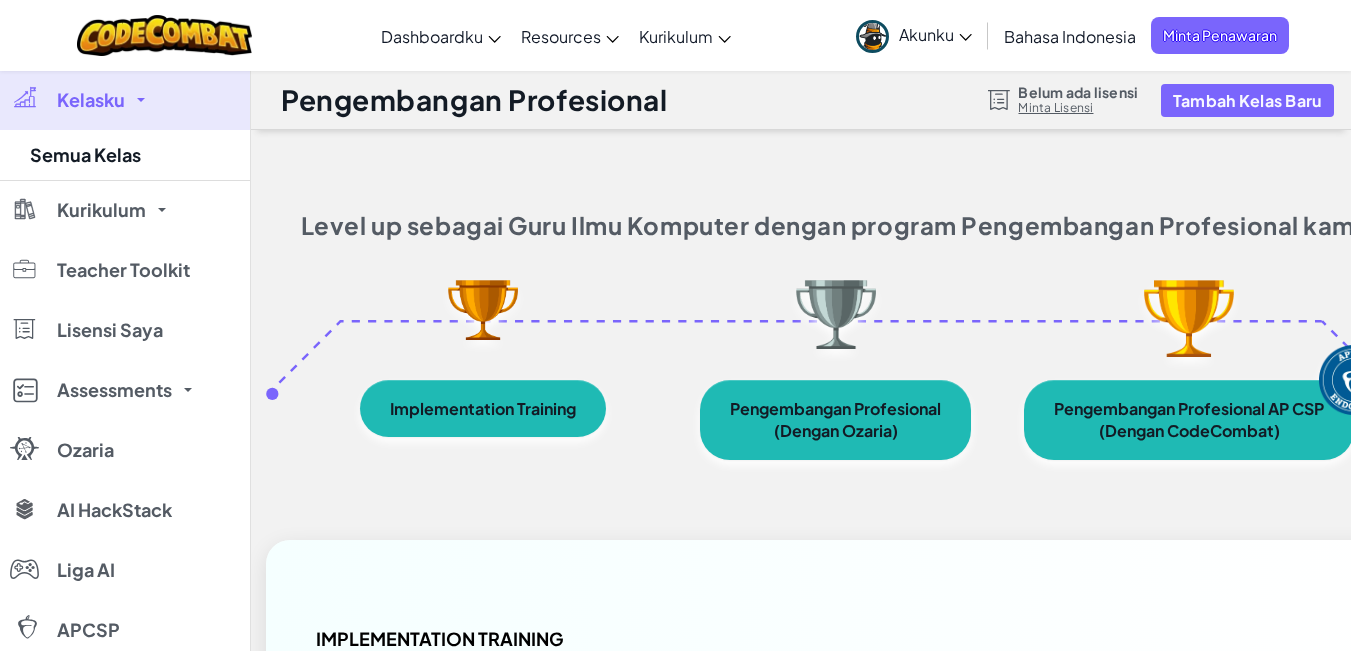 click on "Kelasku" at bounding box center (125, 100) 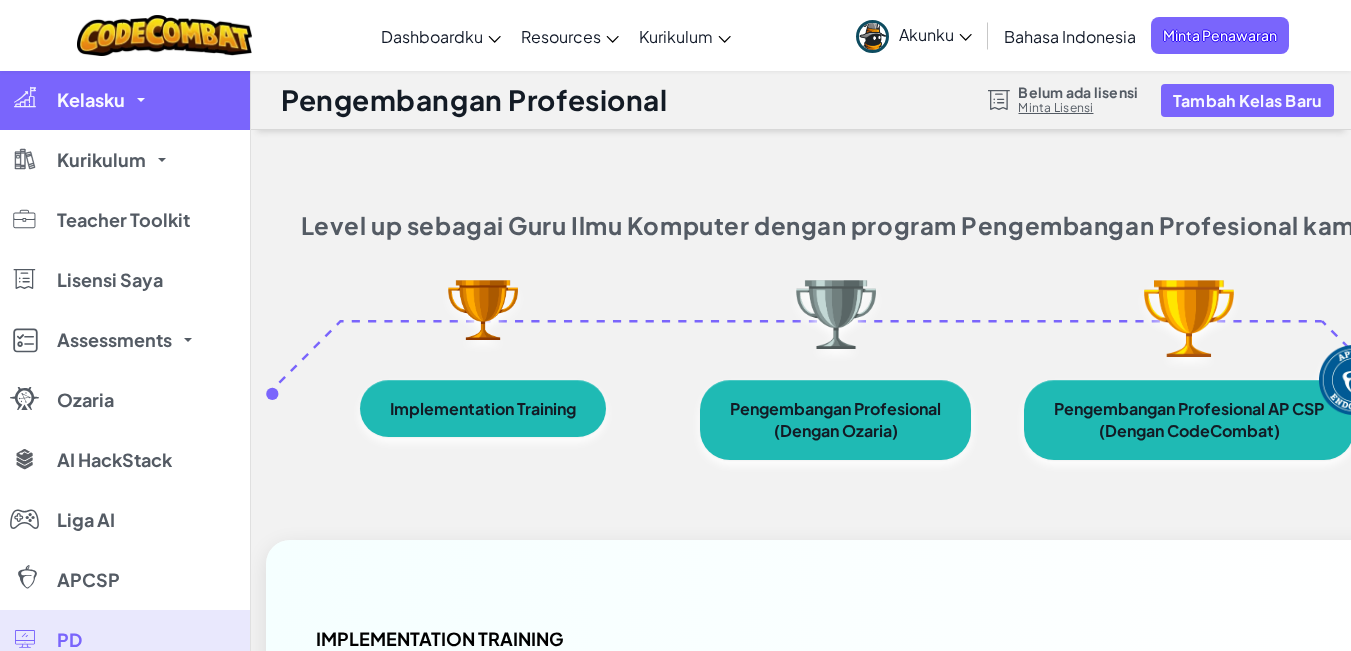 click on "Kelasku" at bounding box center [125, 100] 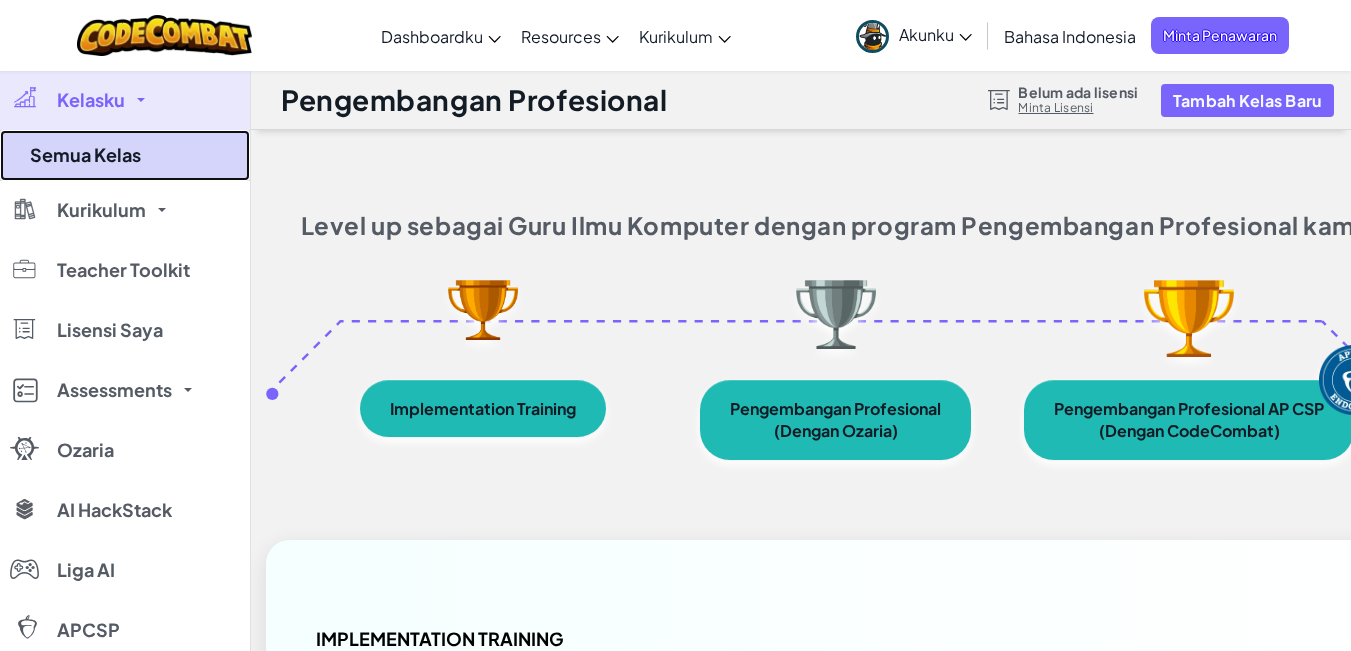 click on "Semua Kelas" at bounding box center (125, 155) 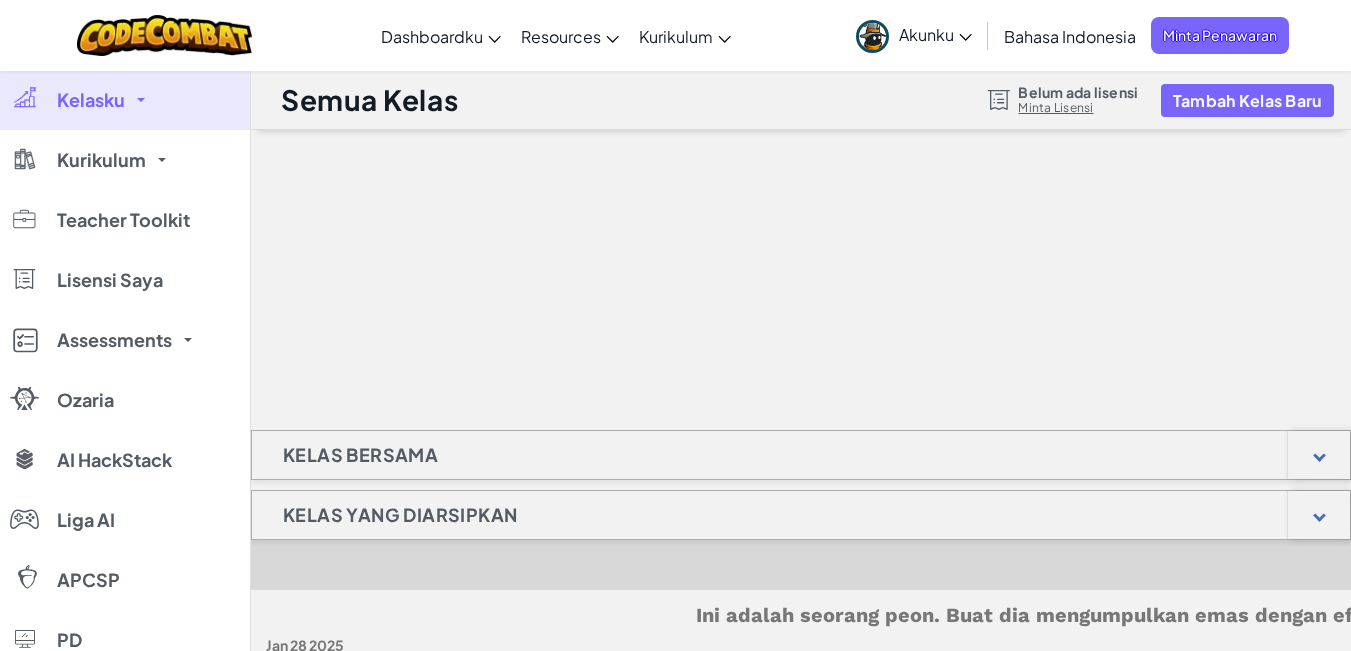 click on "Kelas Bersama" at bounding box center (801, 455) 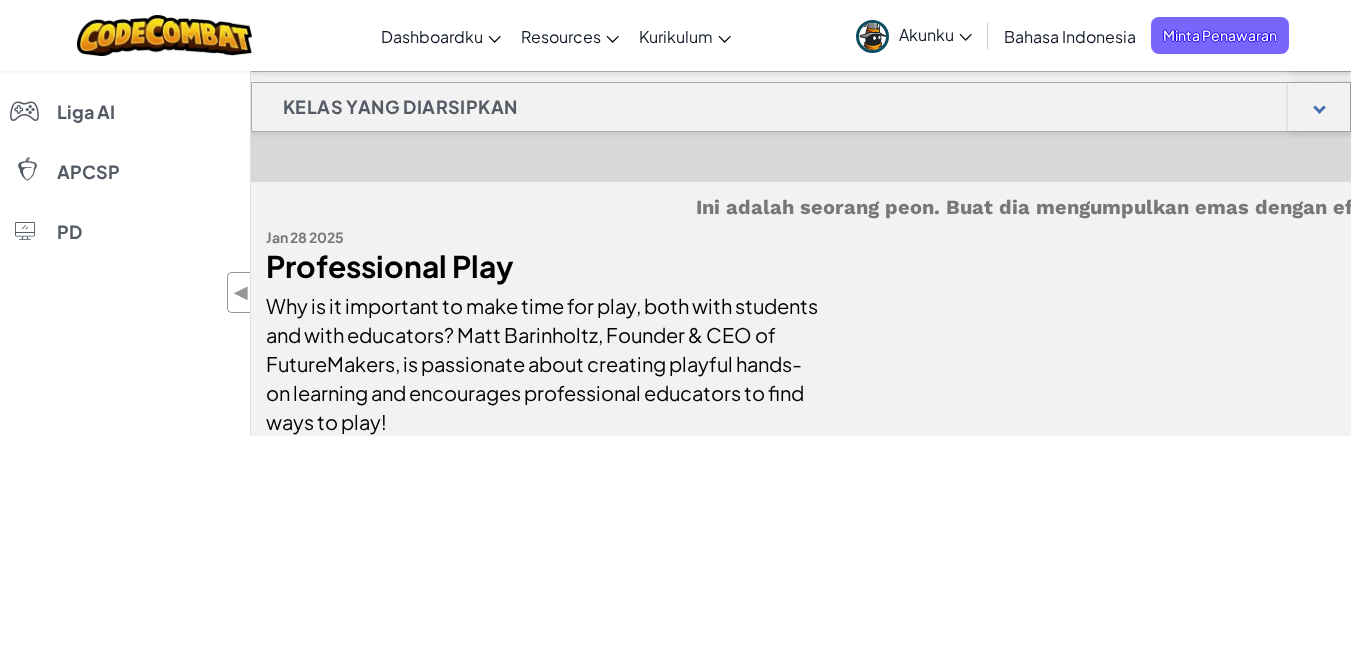scroll, scrollTop: 401, scrollLeft: 0, axis: vertical 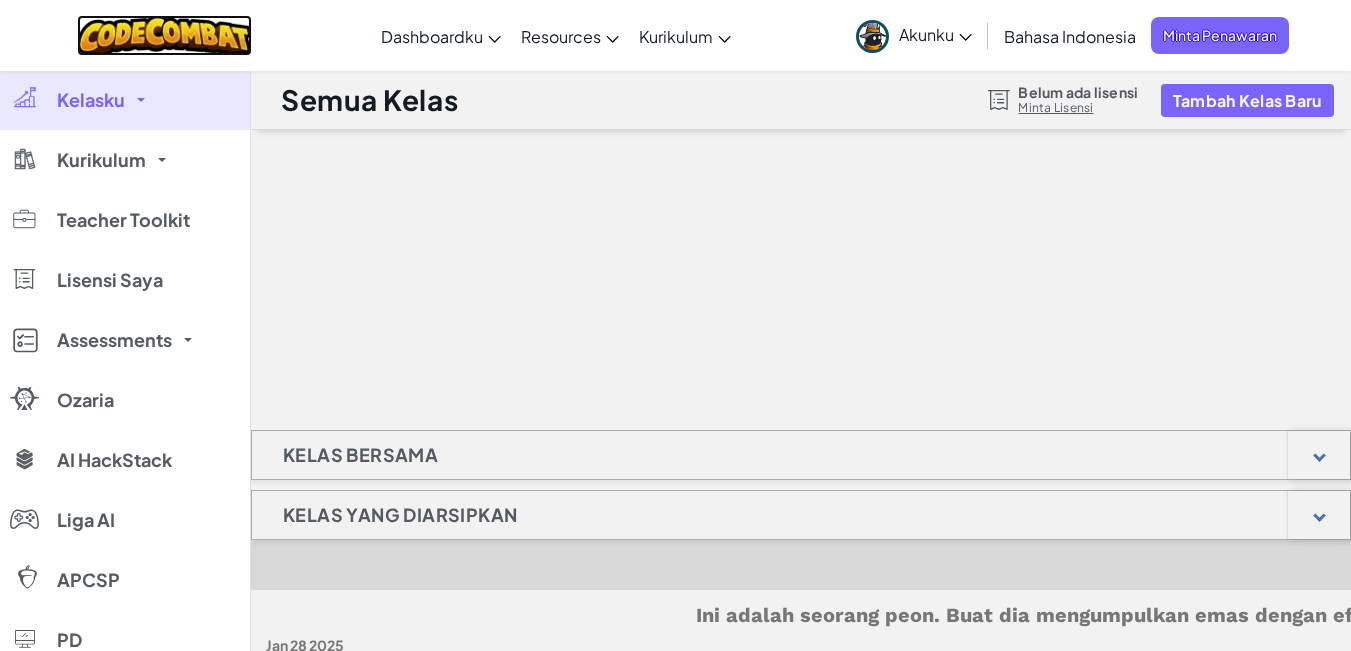 click at bounding box center (164, 35) 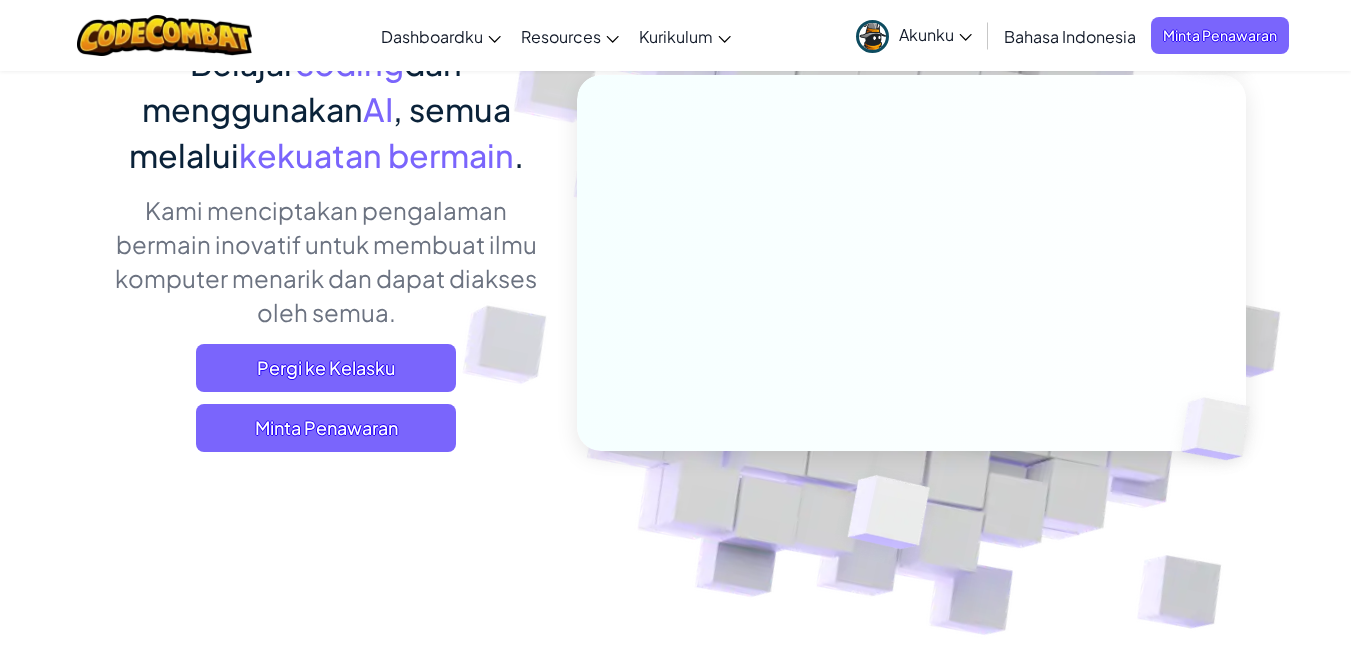 scroll, scrollTop: 0, scrollLeft: 0, axis: both 